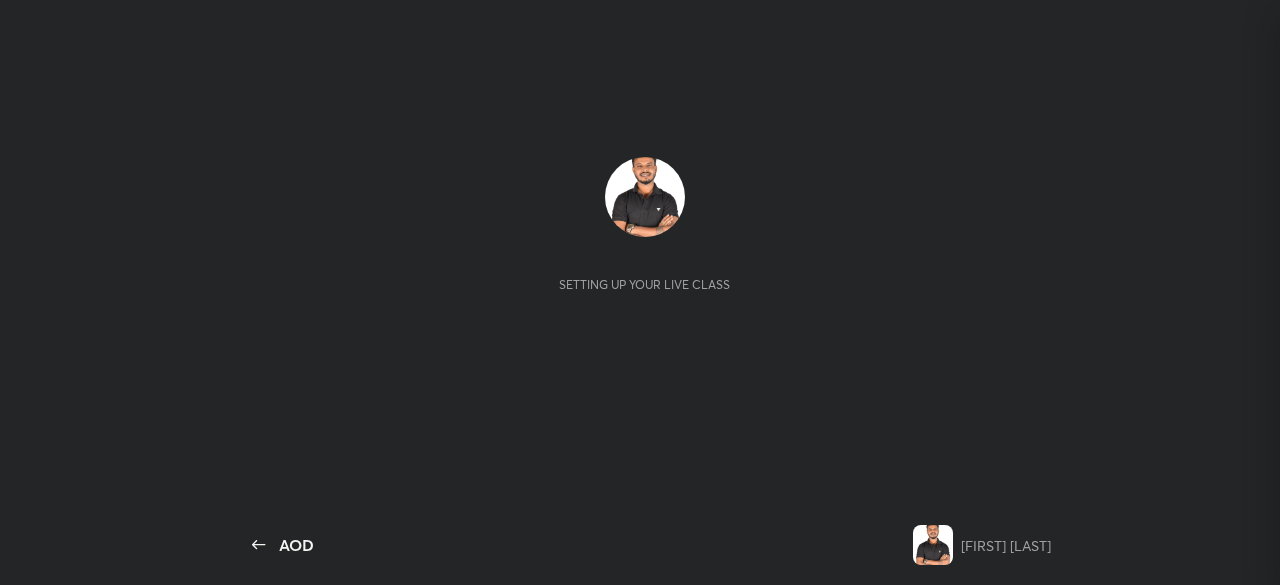 scroll, scrollTop: 0, scrollLeft: 0, axis: both 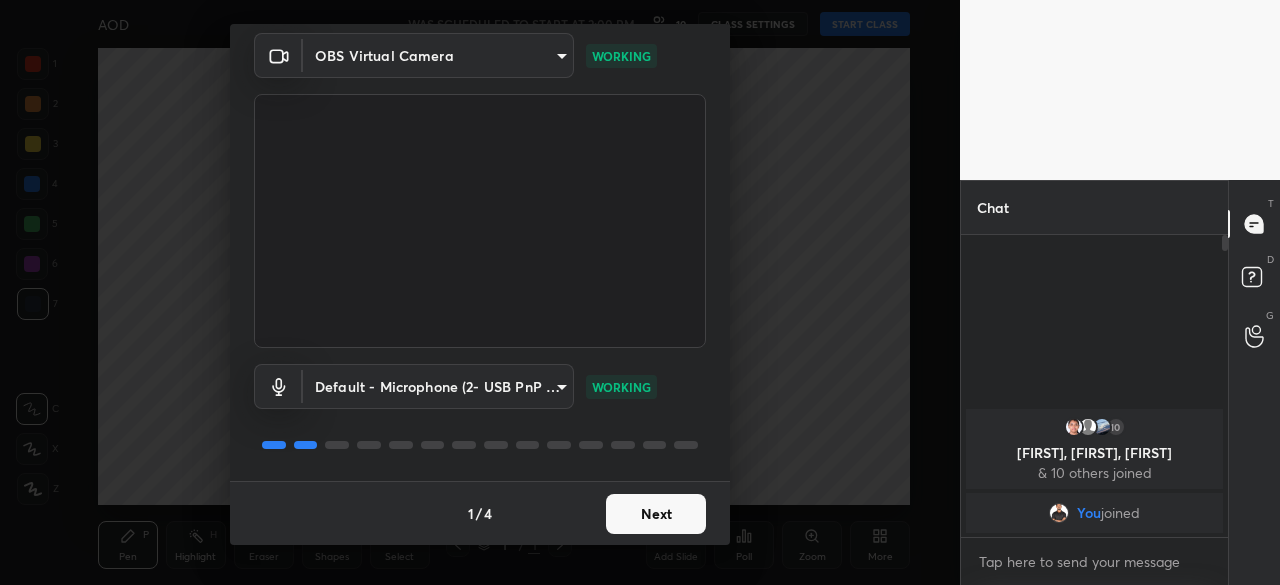 click on "Next" at bounding box center [656, 514] 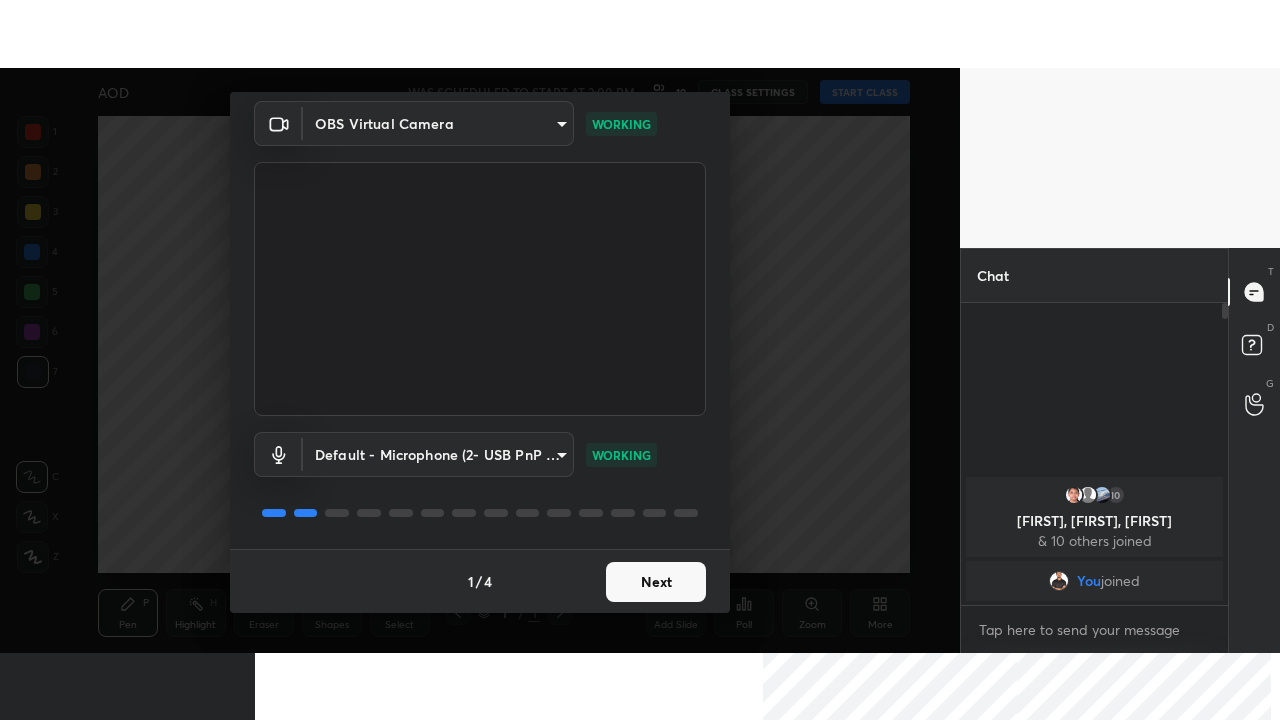 scroll, scrollTop: 0, scrollLeft: 0, axis: both 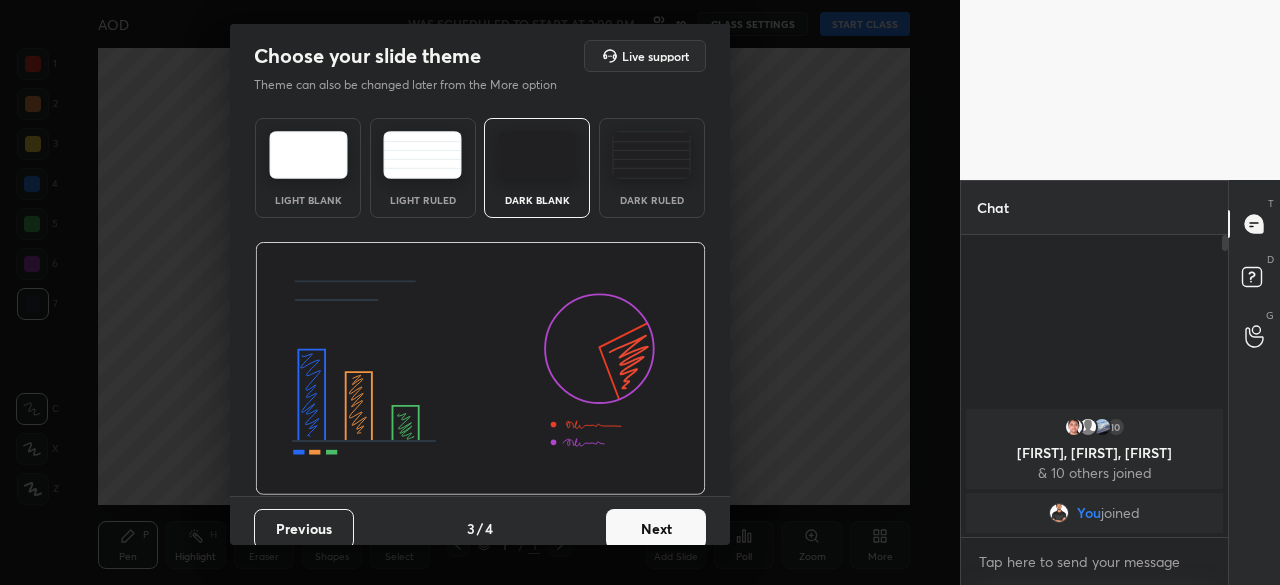click on "Next" at bounding box center (656, 529) 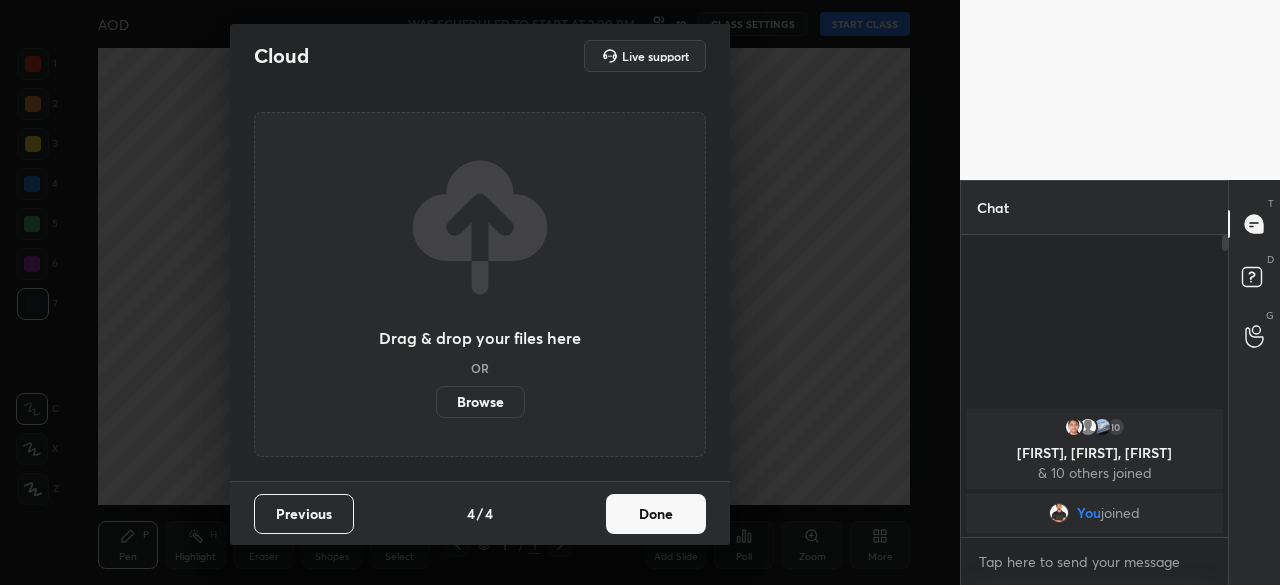 click on "Done" at bounding box center [656, 514] 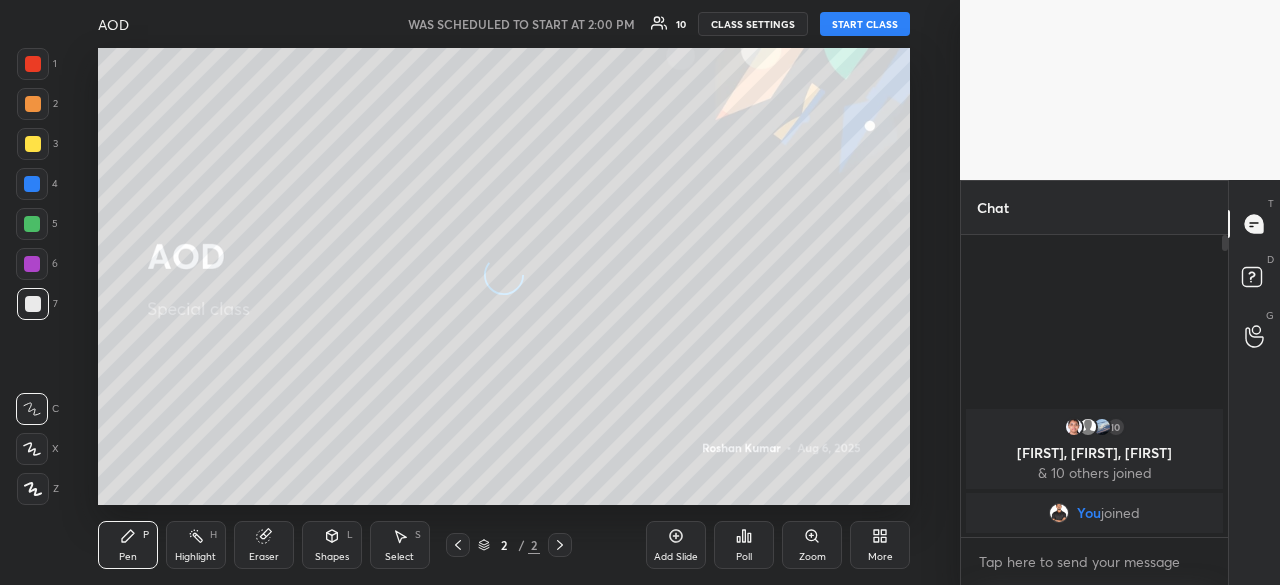 click on "More" at bounding box center (880, 545) 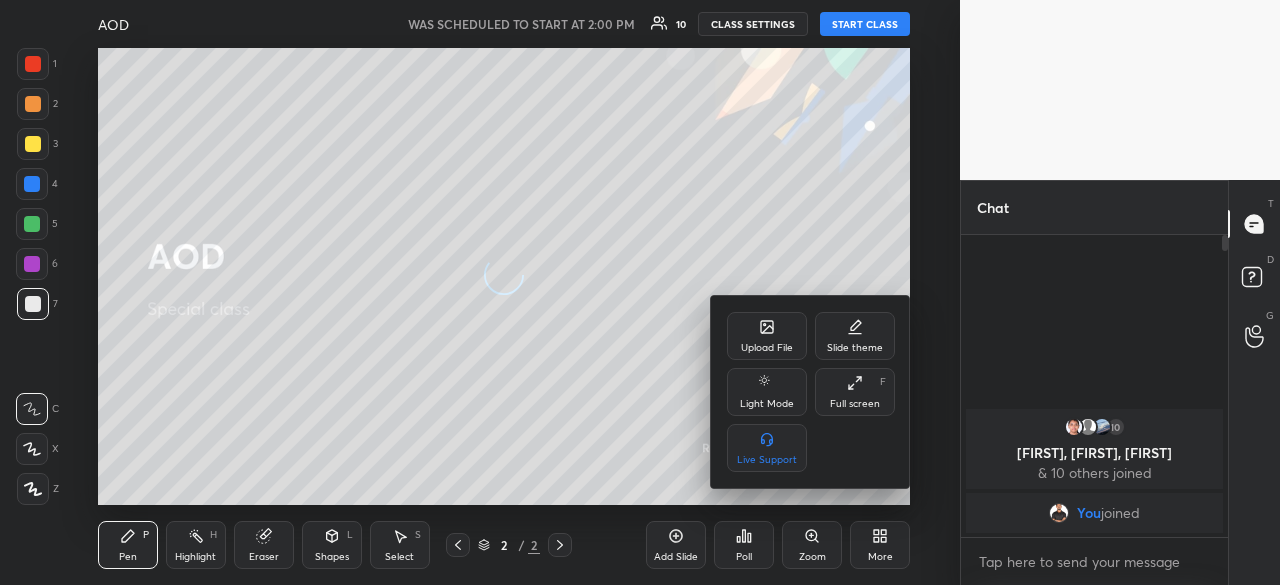 click on "Live Support" at bounding box center [767, 460] 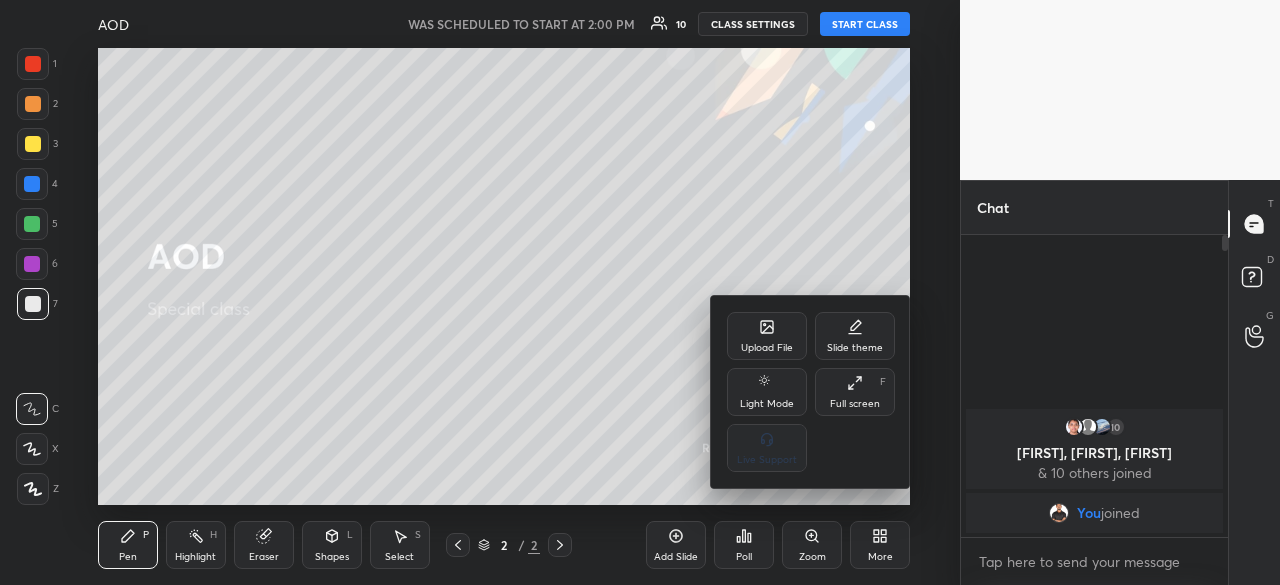 click at bounding box center [640, 292] 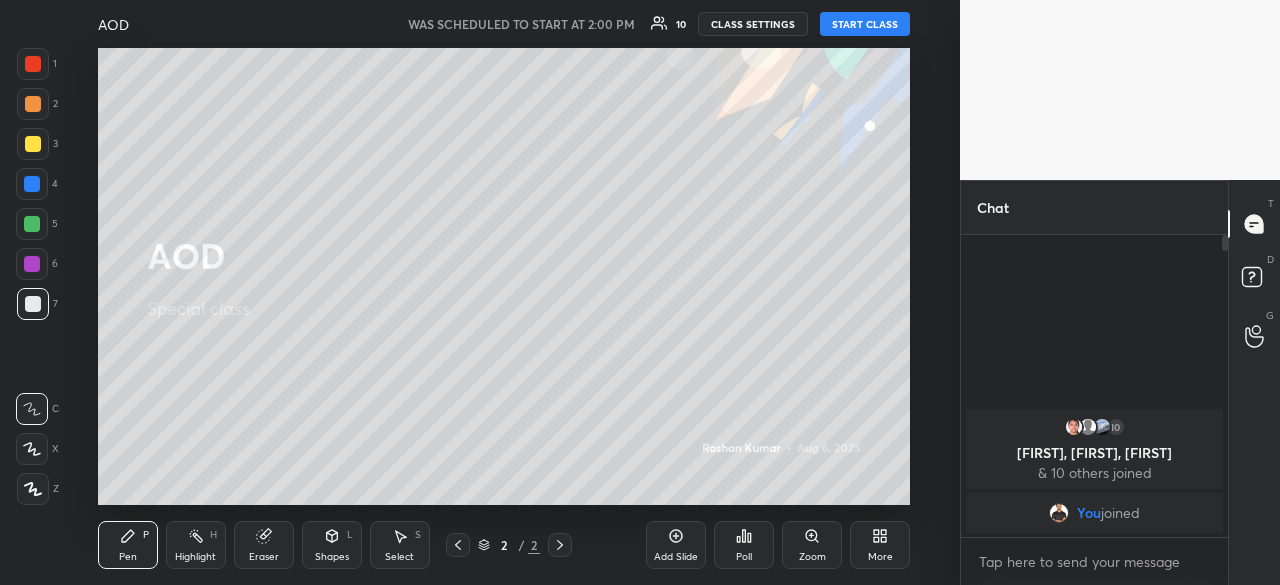 click on "More" at bounding box center [880, 545] 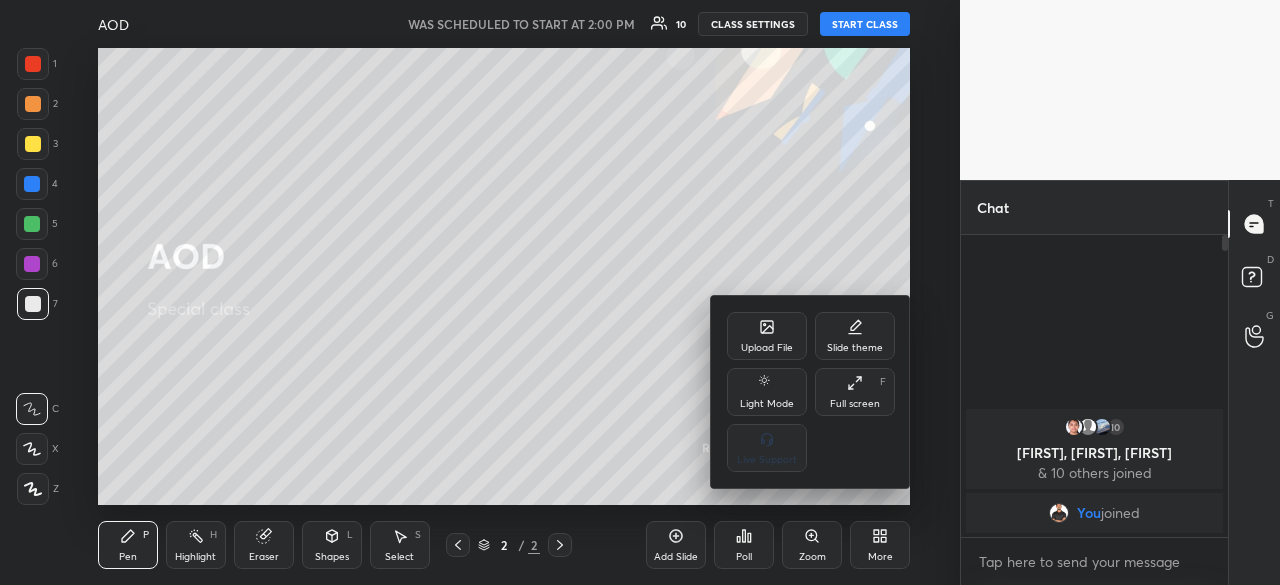 click 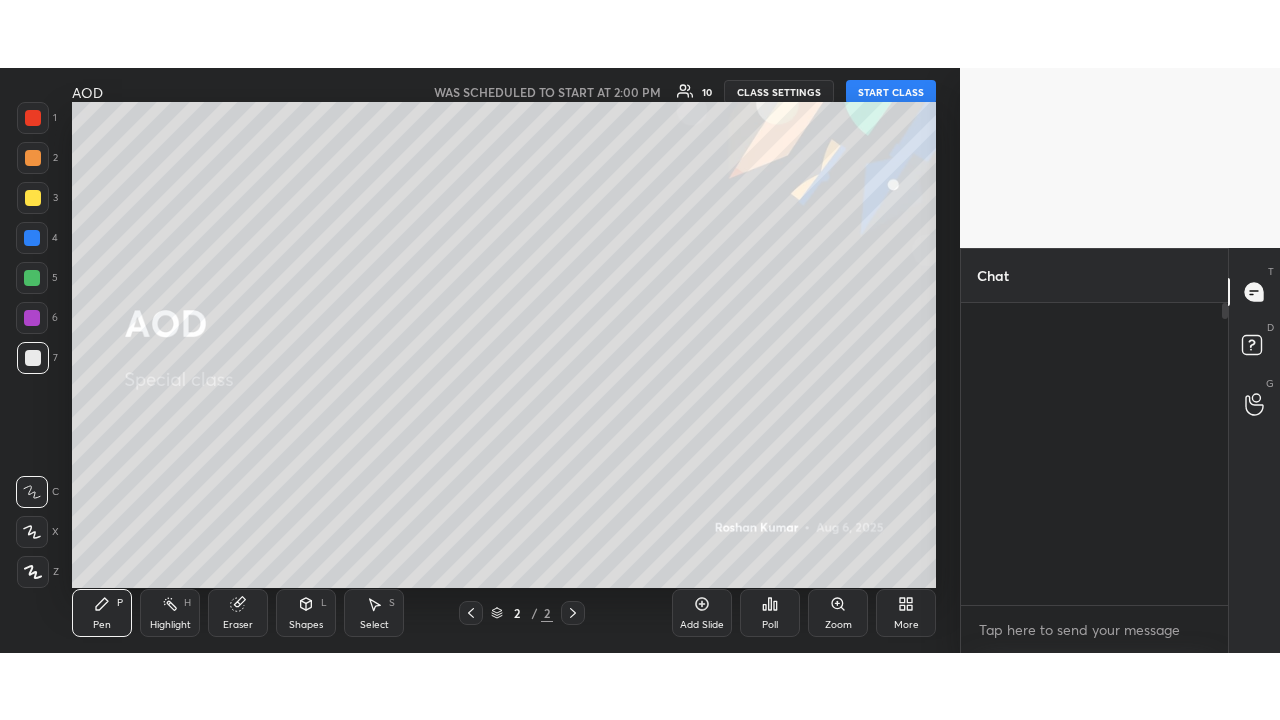 scroll, scrollTop: 99408, scrollLeft: 99120, axis: both 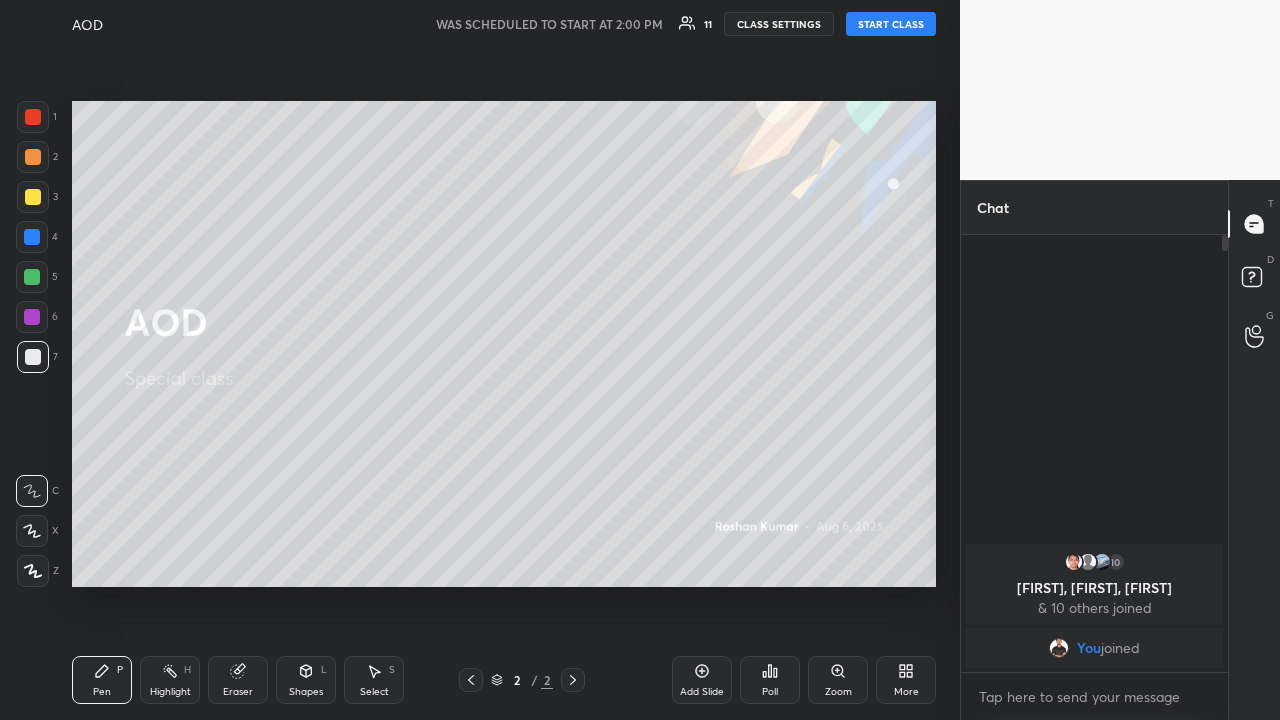 click on "START CLASS" at bounding box center [891, 24] 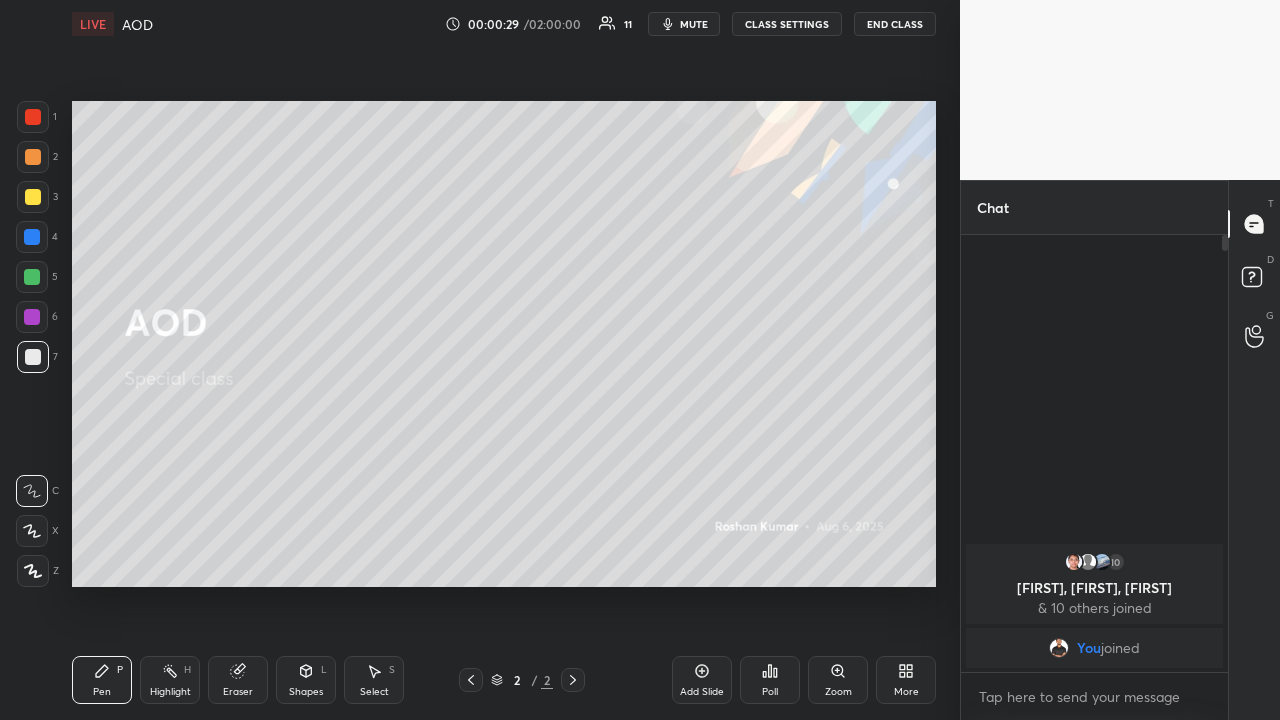 click 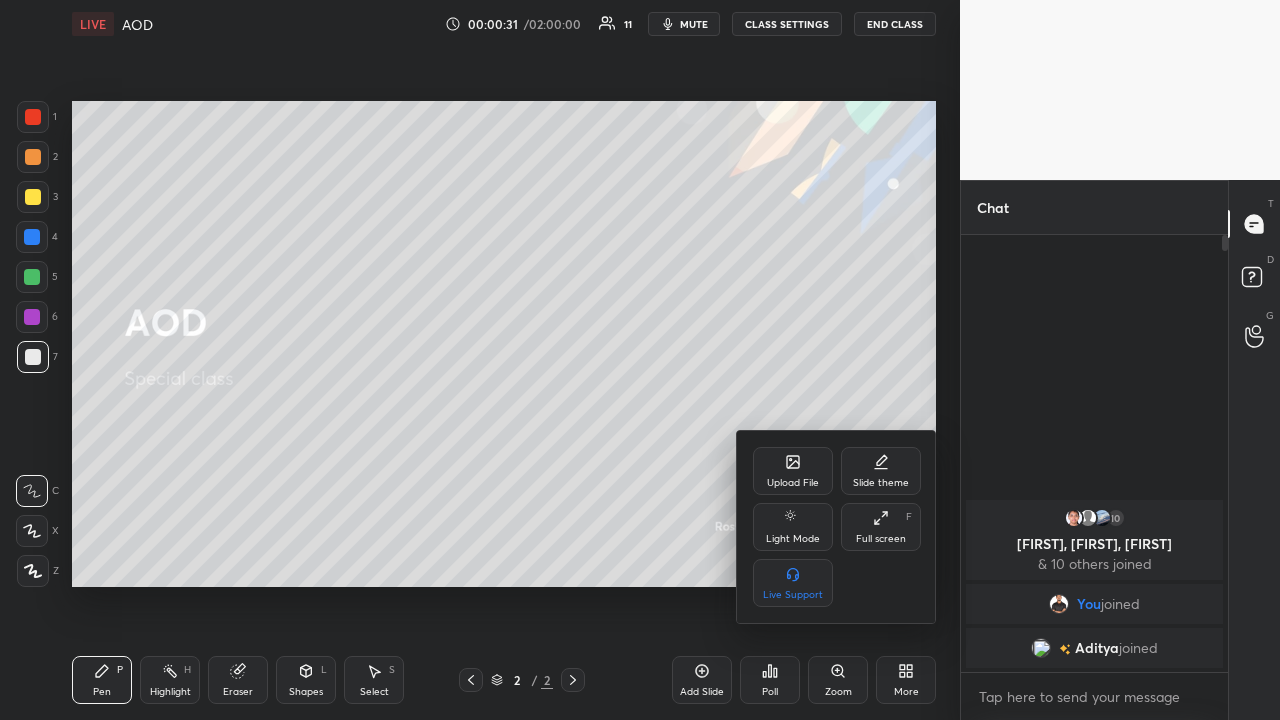 click 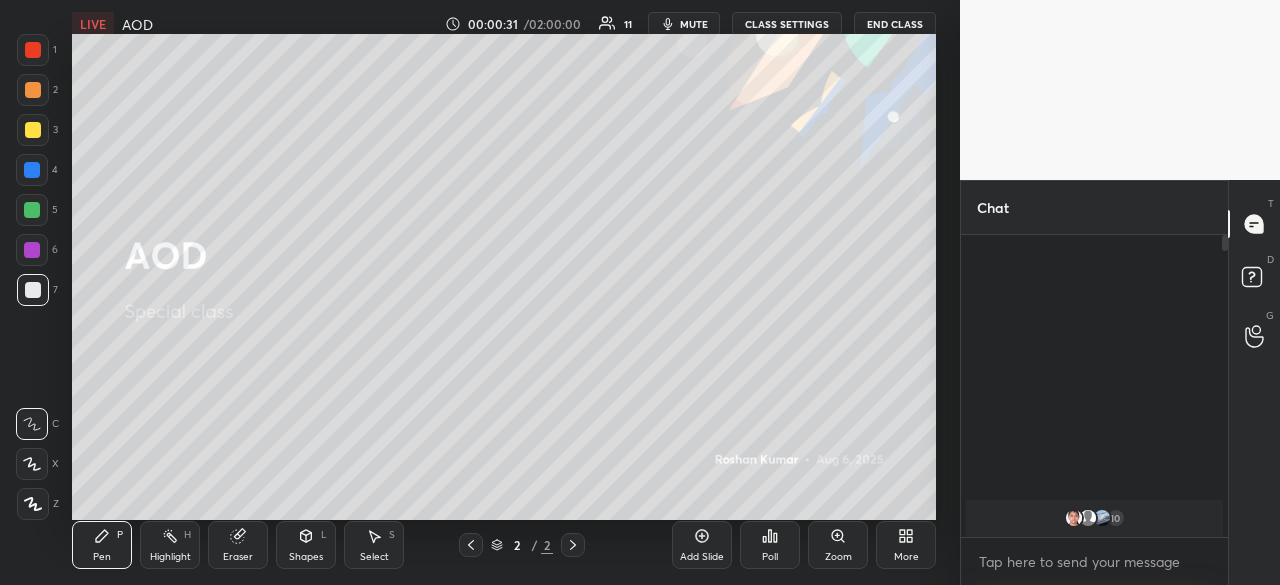 scroll, scrollTop: 457, scrollLeft: 880, axis: both 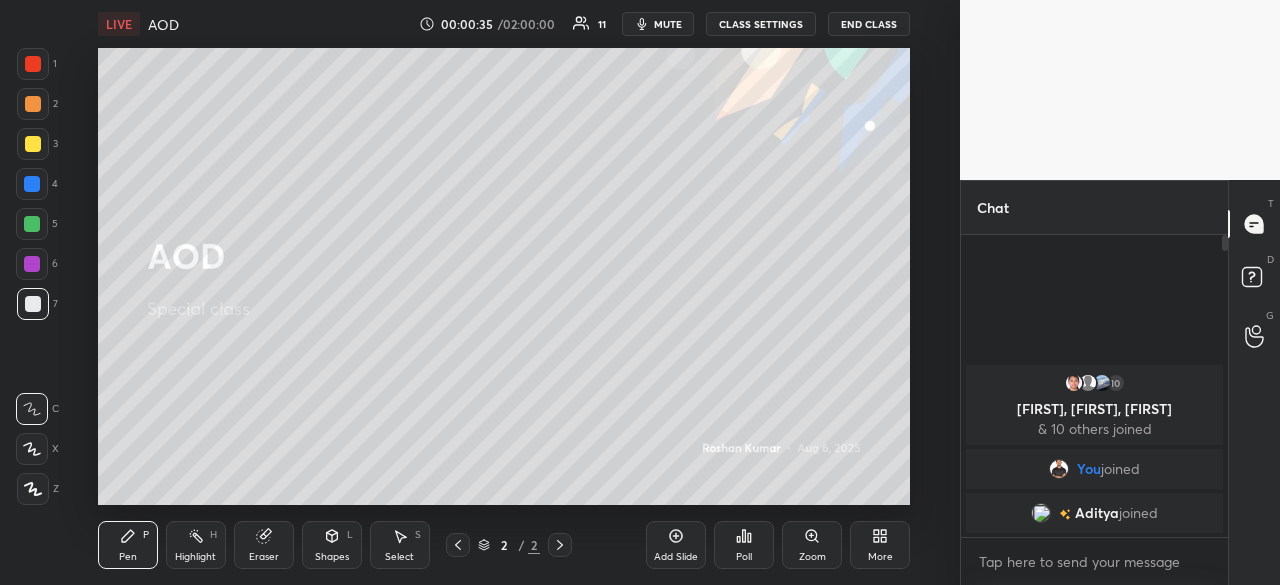 click 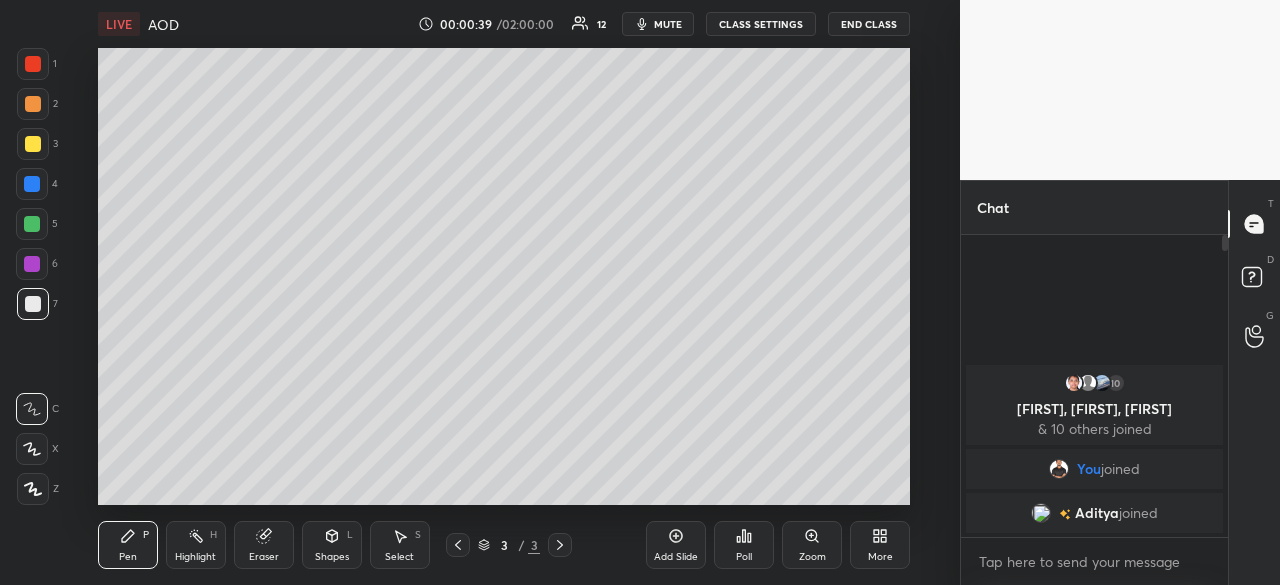 click at bounding box center (33, 104) 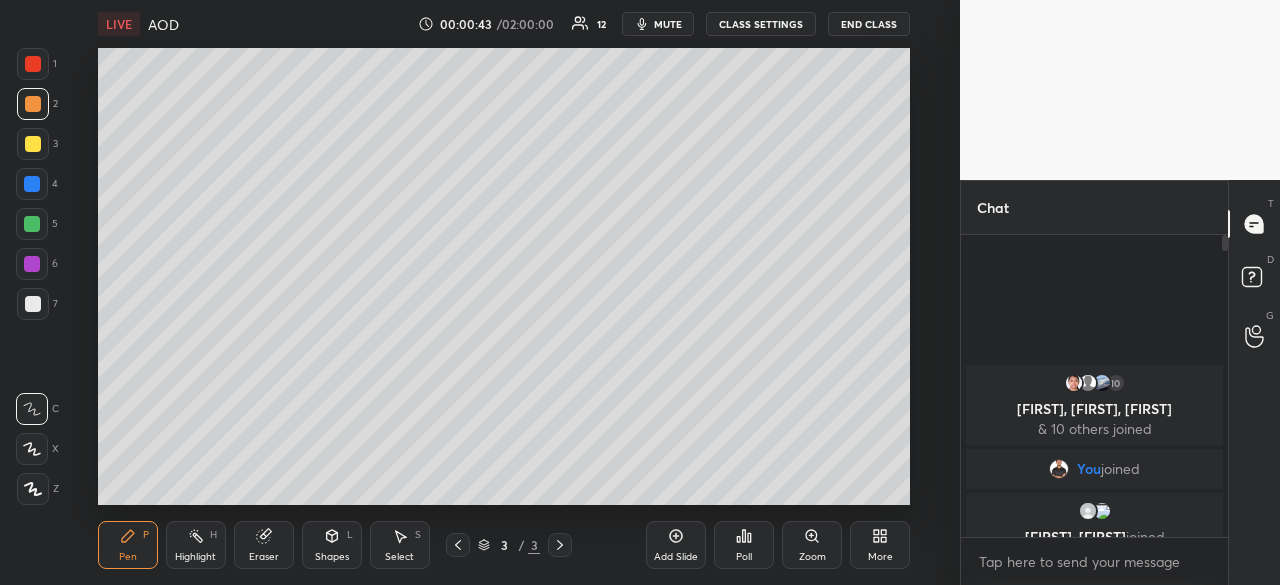 click 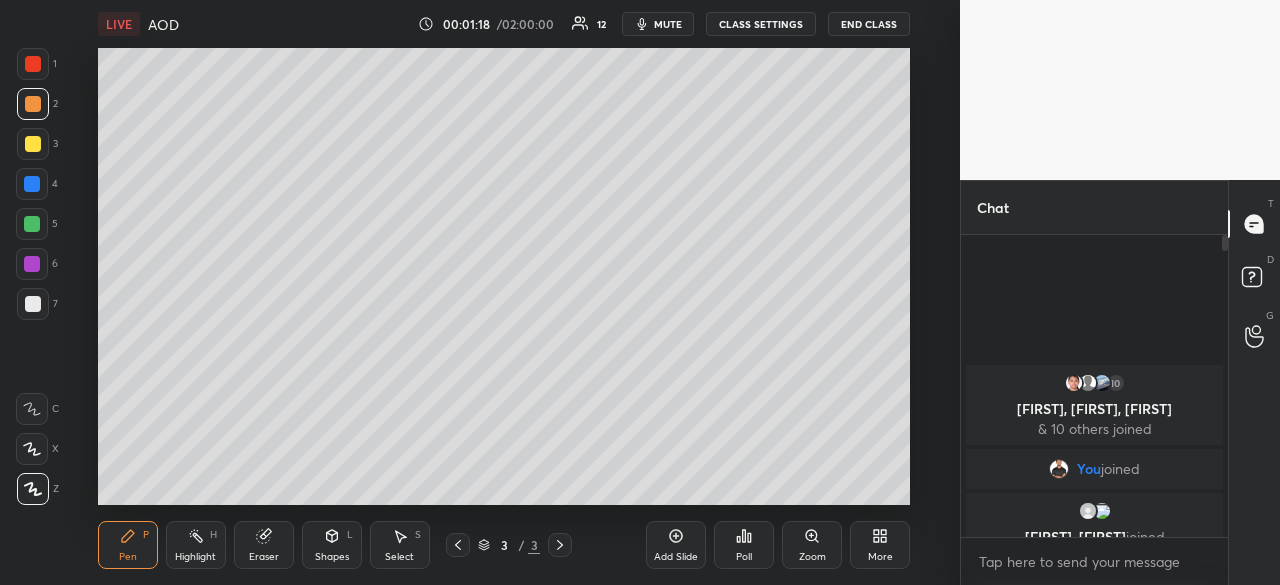 click on "Pen P" at bounding box center [128, 545] 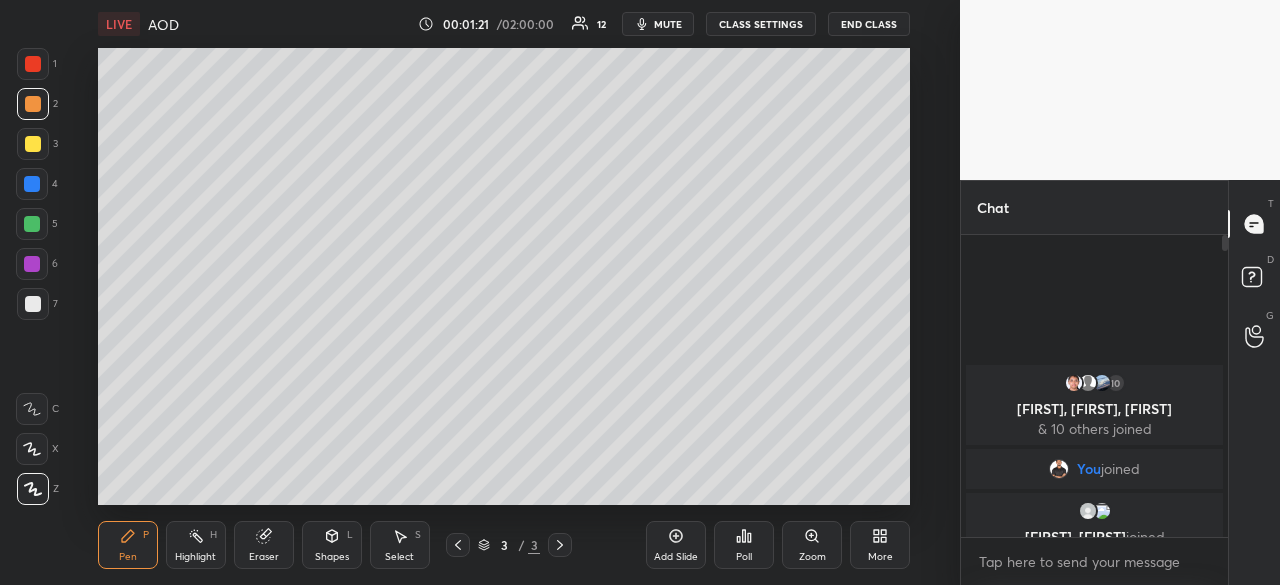 click at bounding box center [32, 184] 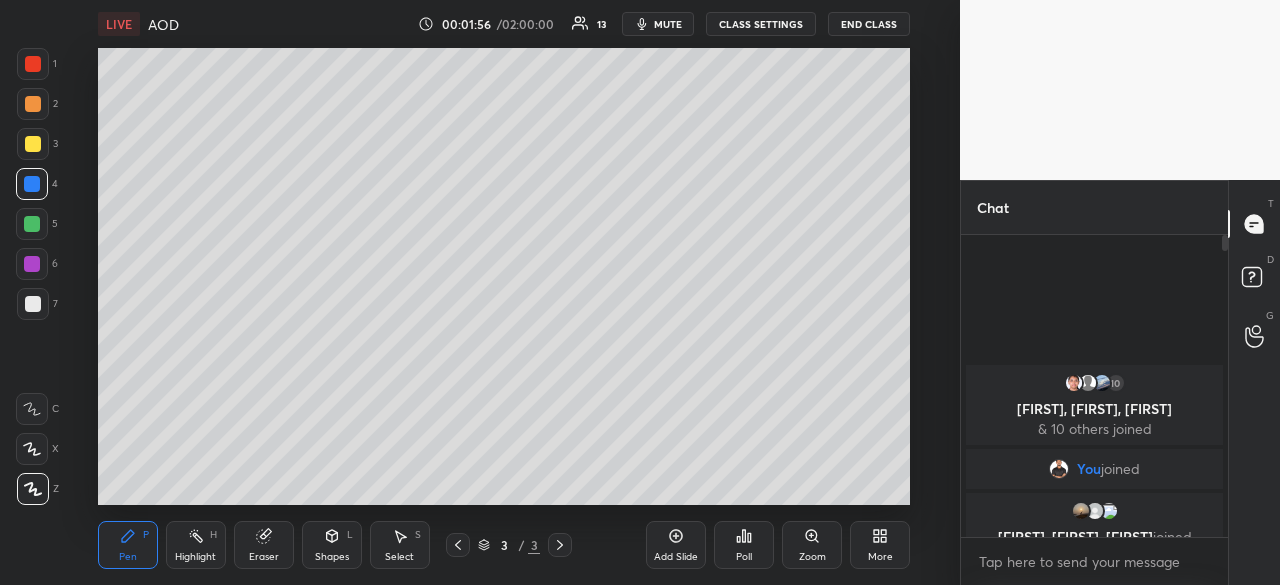 click at bounding box center [33, 104] 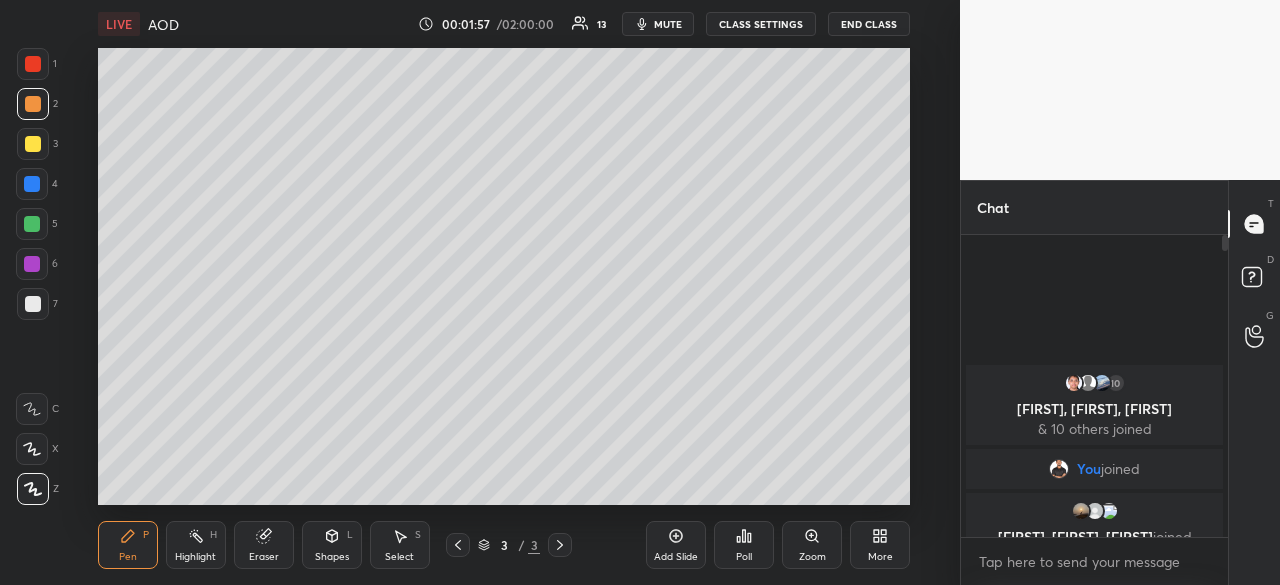 click at bounding box center [33, 64] 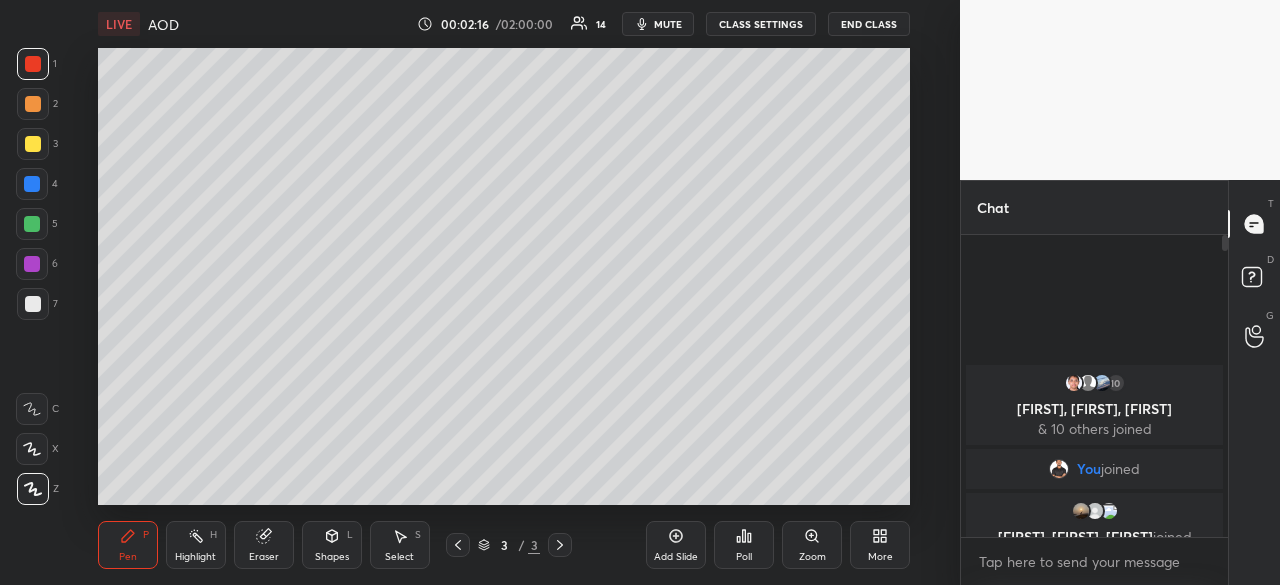 click on "Add Slide Poll Zoom More" at bounding box center (778, 545) 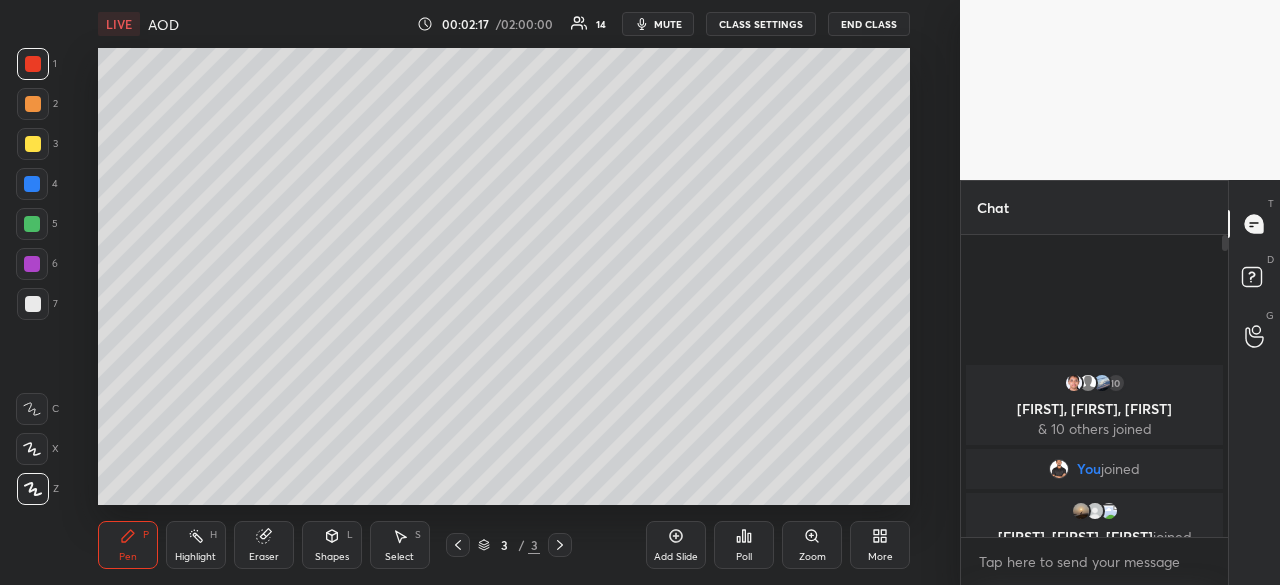 click on "Add Slide Poll Zoom More" at bounding box center [778, 545] 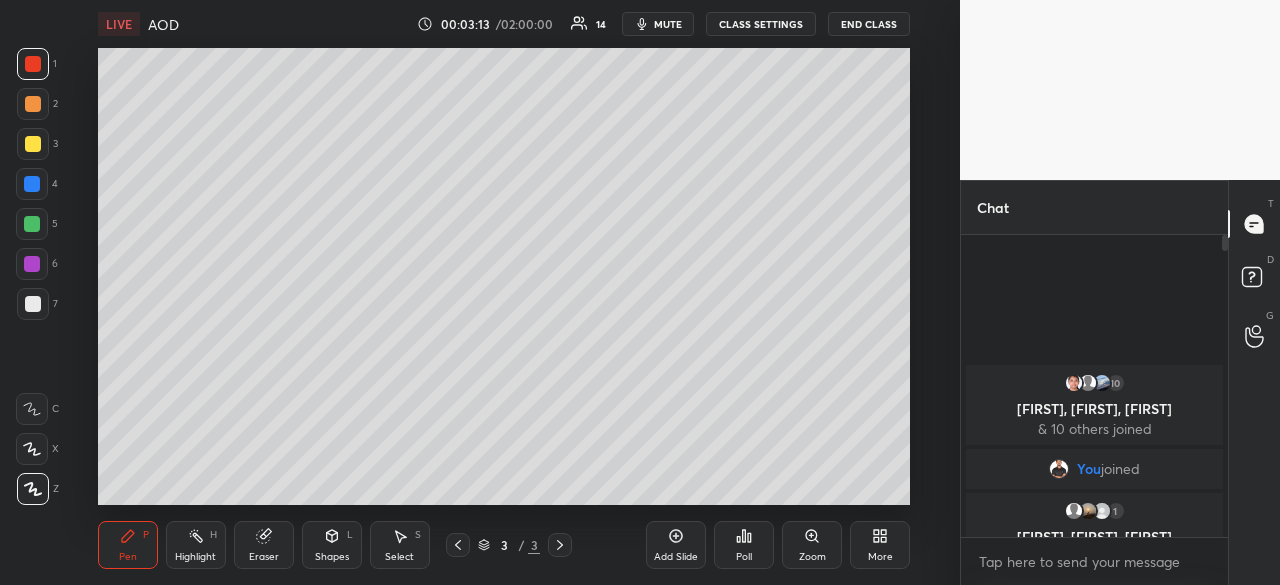 click 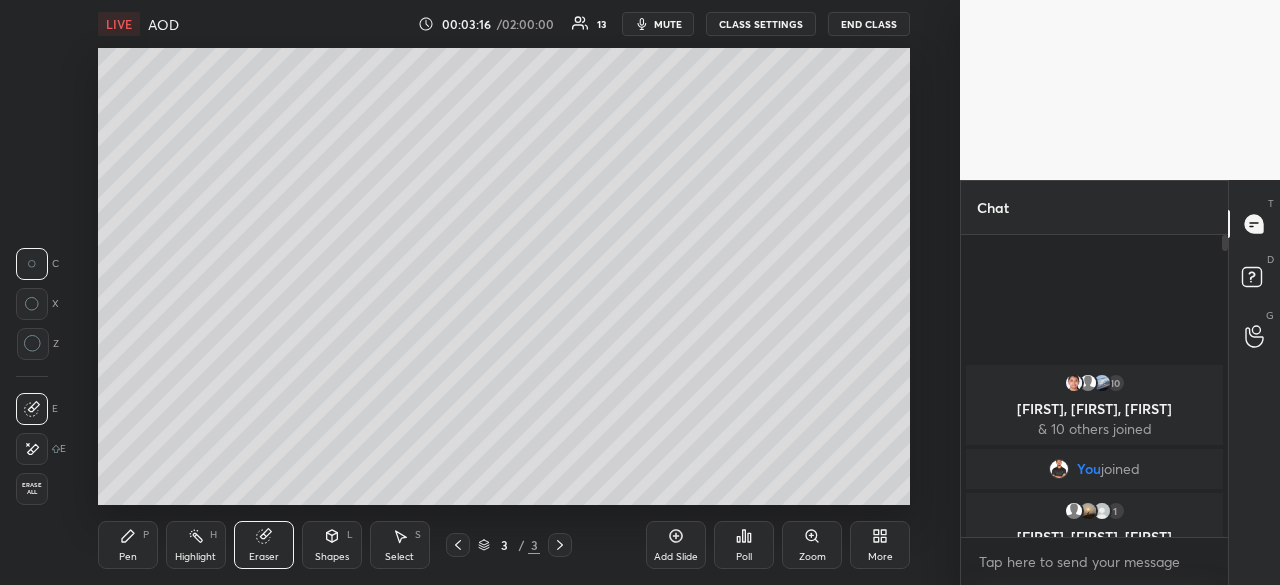 click 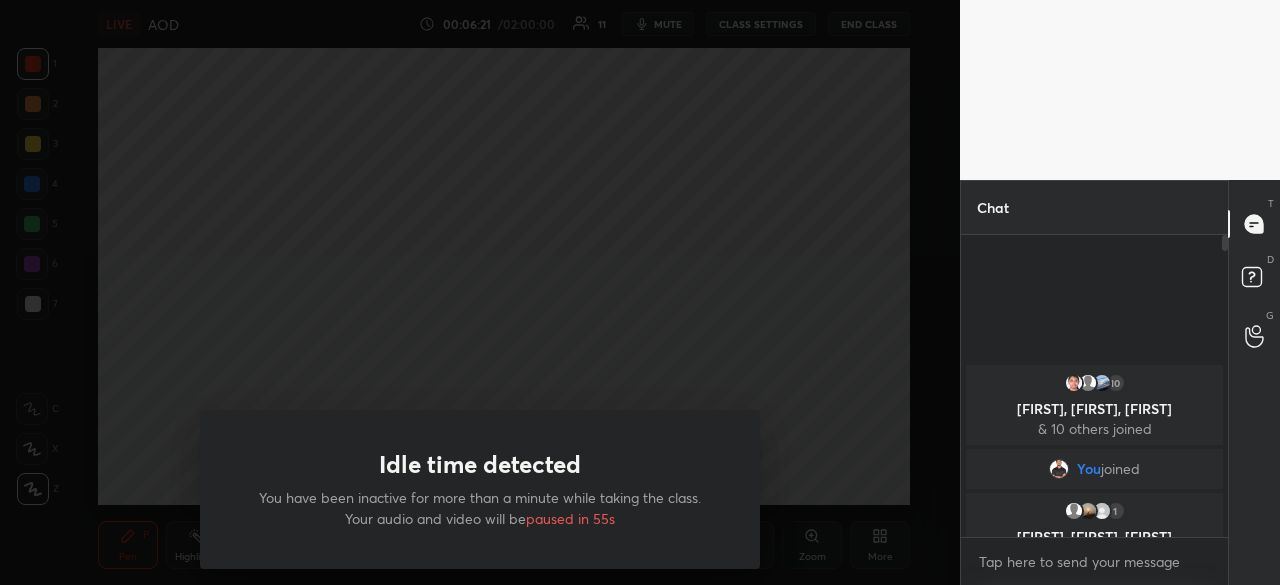 click on "Idle time detected You have been inactive for more than a minute while taking the class. Your audio and video will be  paused in 55s" at bounding box center (480, 292) 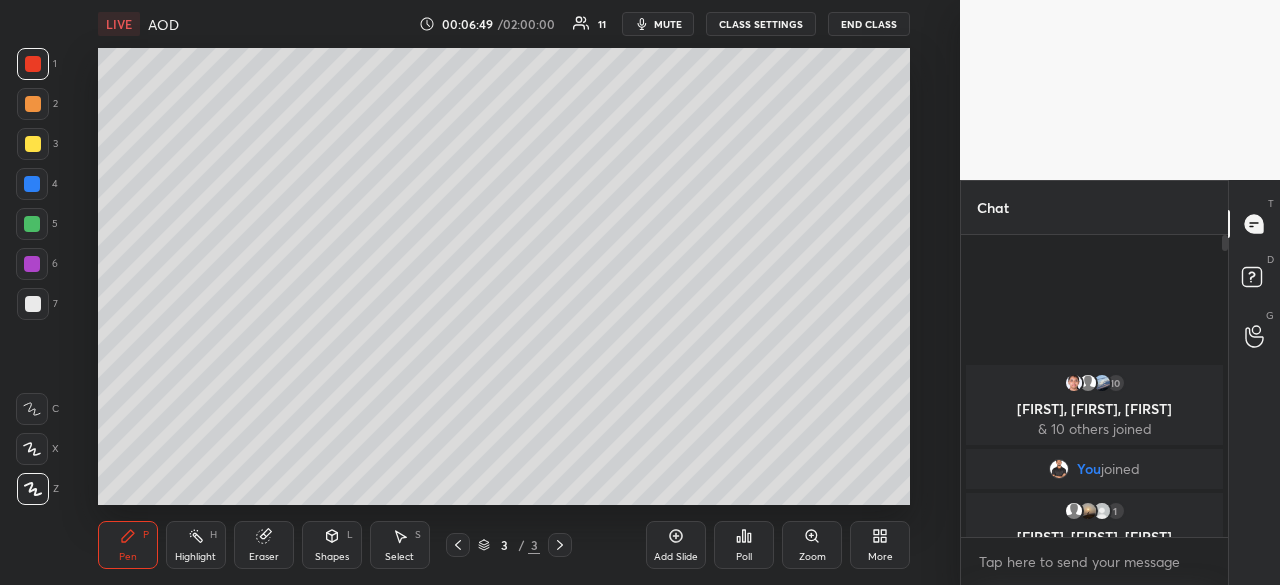 click at bounding box center (32, 264) 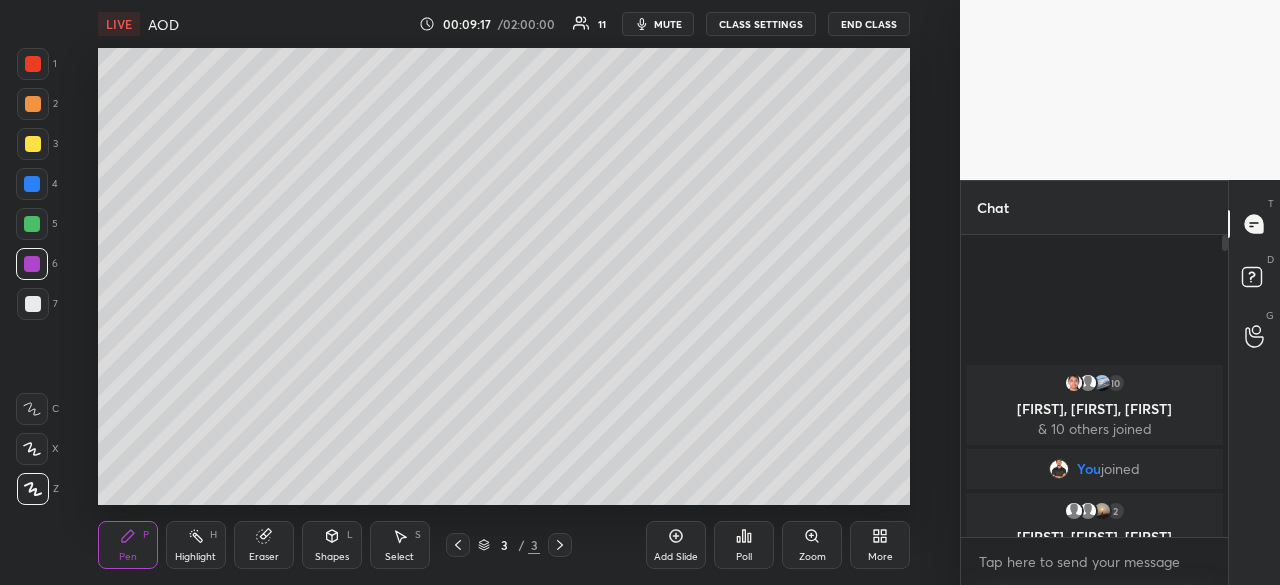 click 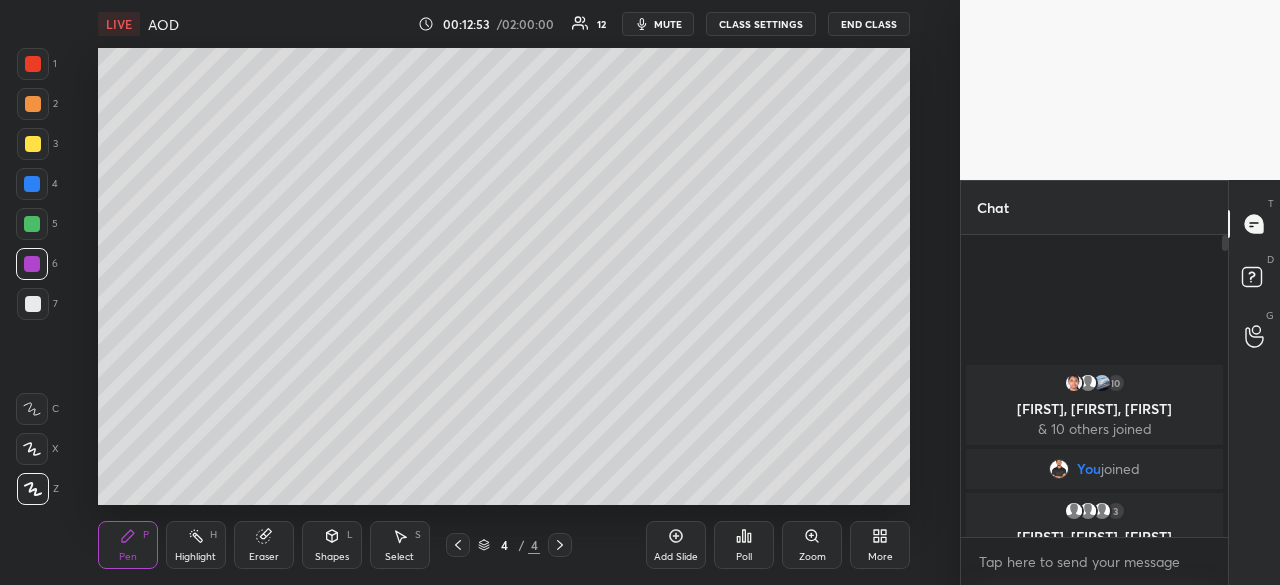 click at bounding box center (33, 144) 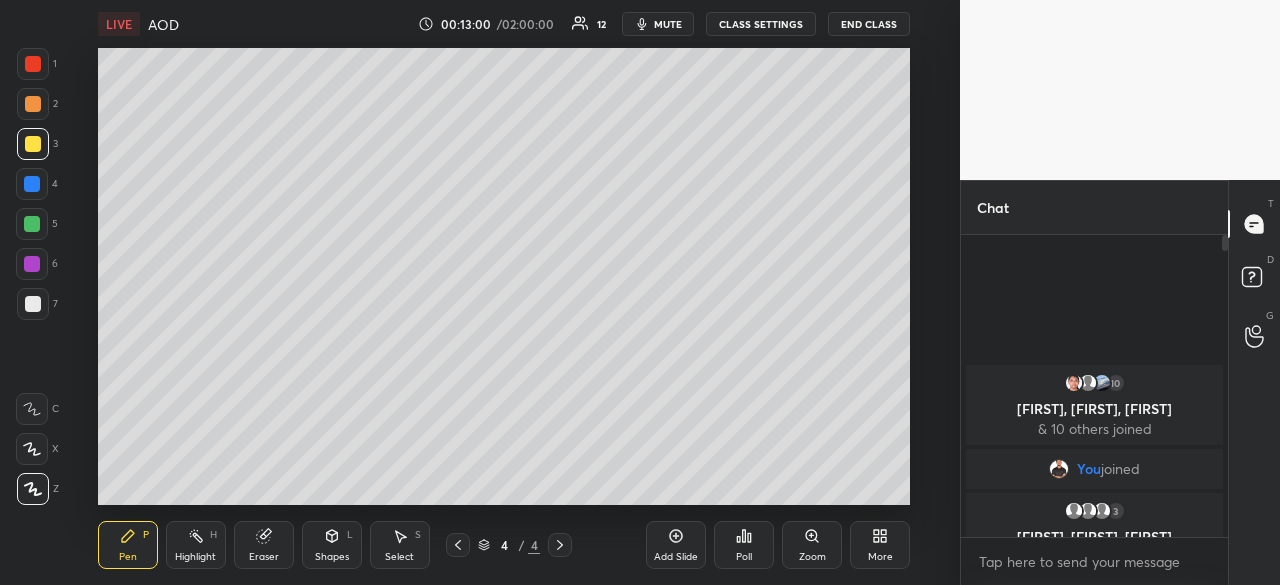 click at bounding box center [32, 264] 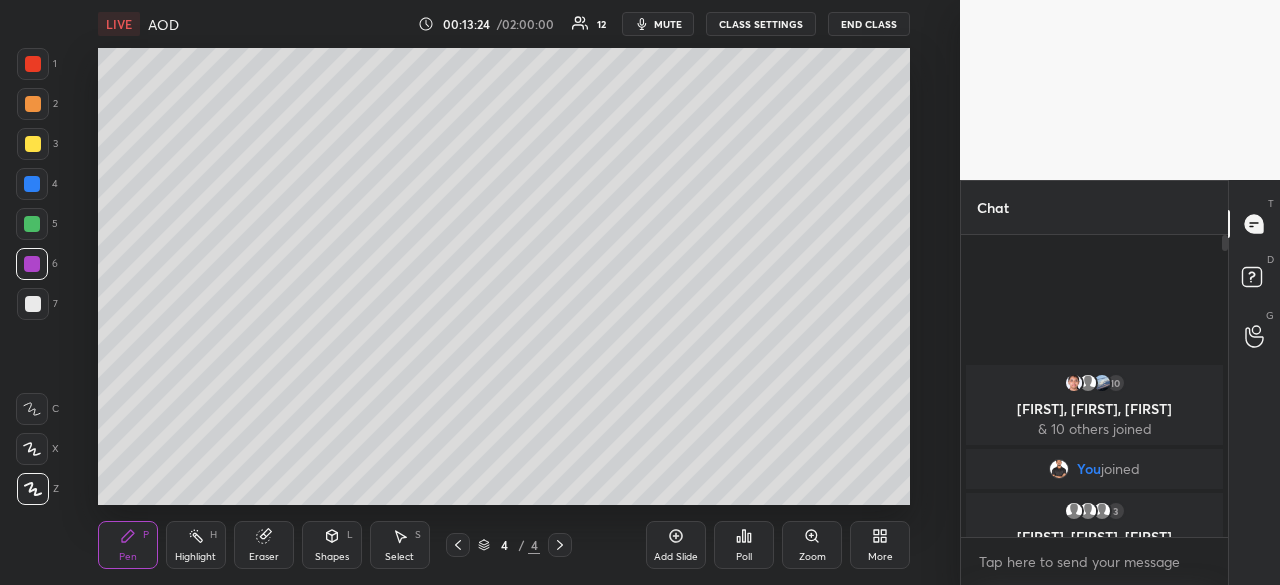click at bounding box center (33, 104) 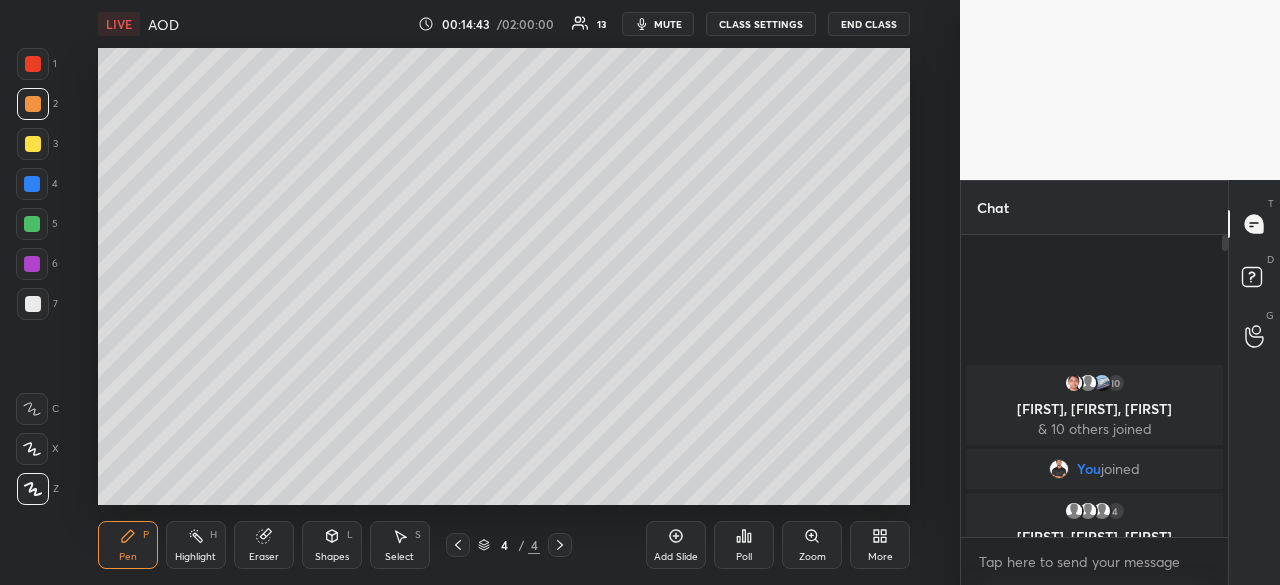 click at bounding box center [32, 224] 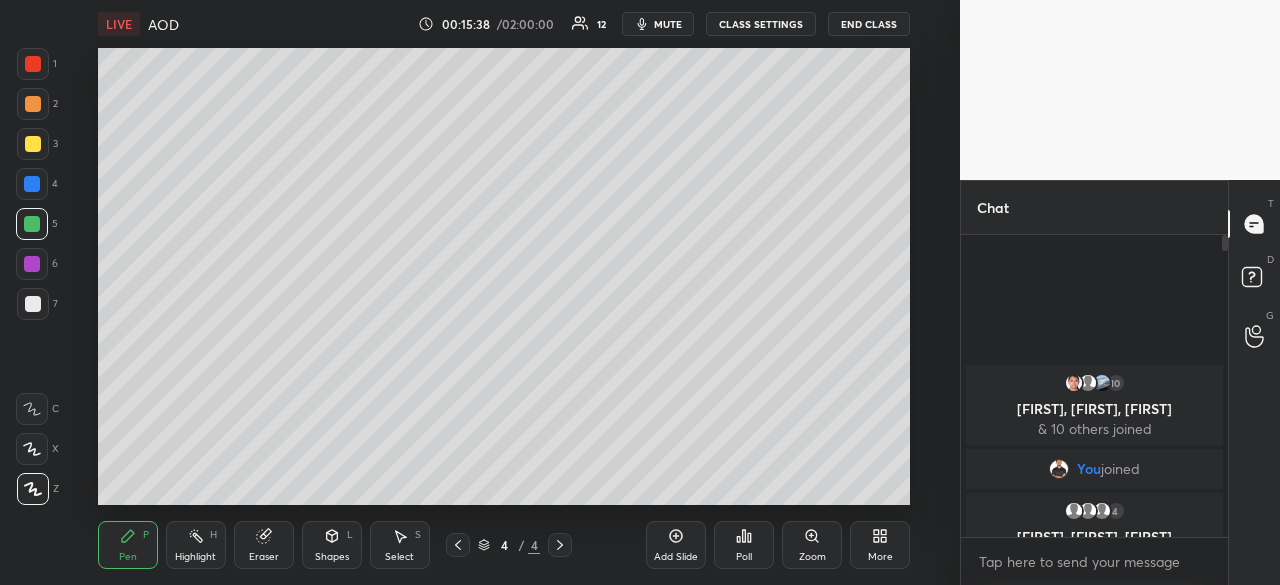 click at bounding box center (32, 264) 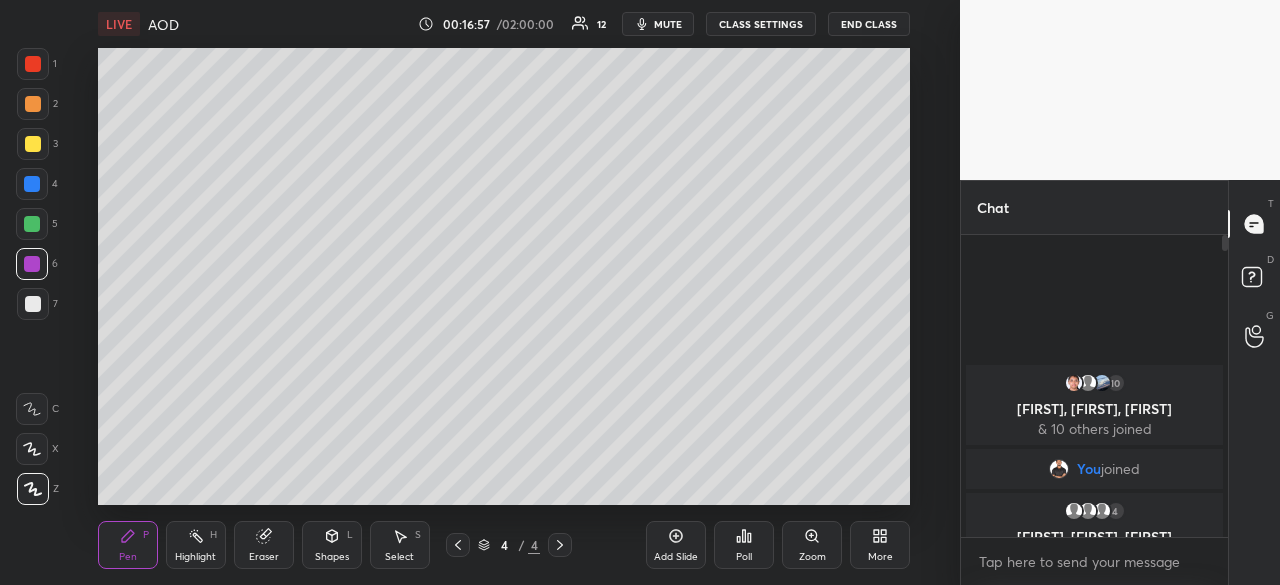 click on "Poll" at bounding box center (744, 545) 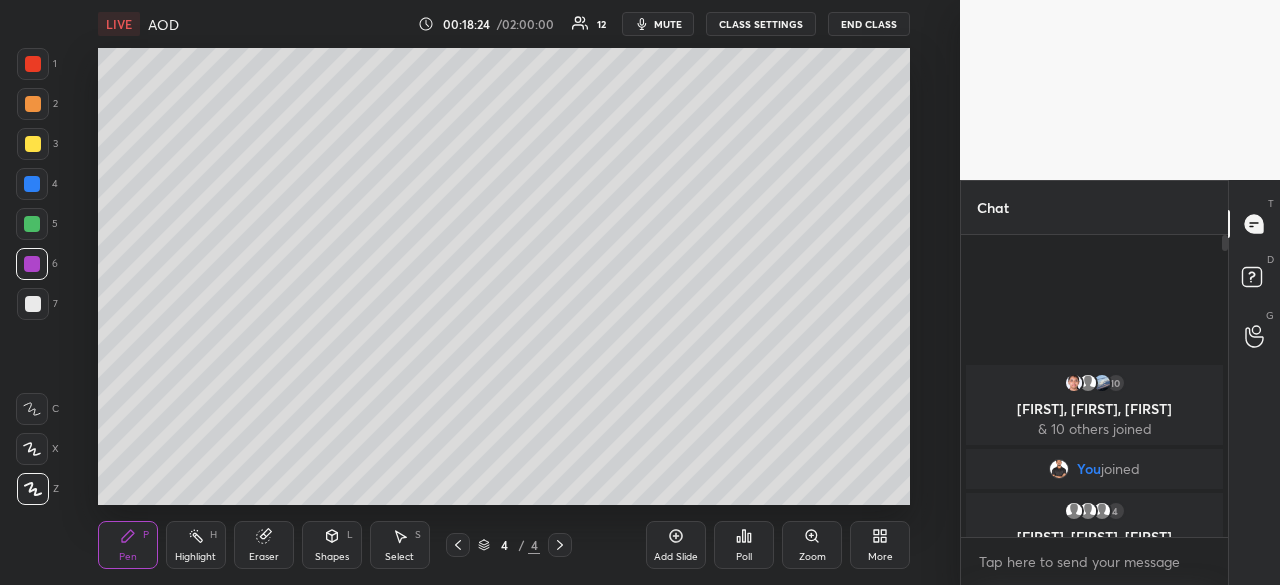 click at bounding box center [32, 224] 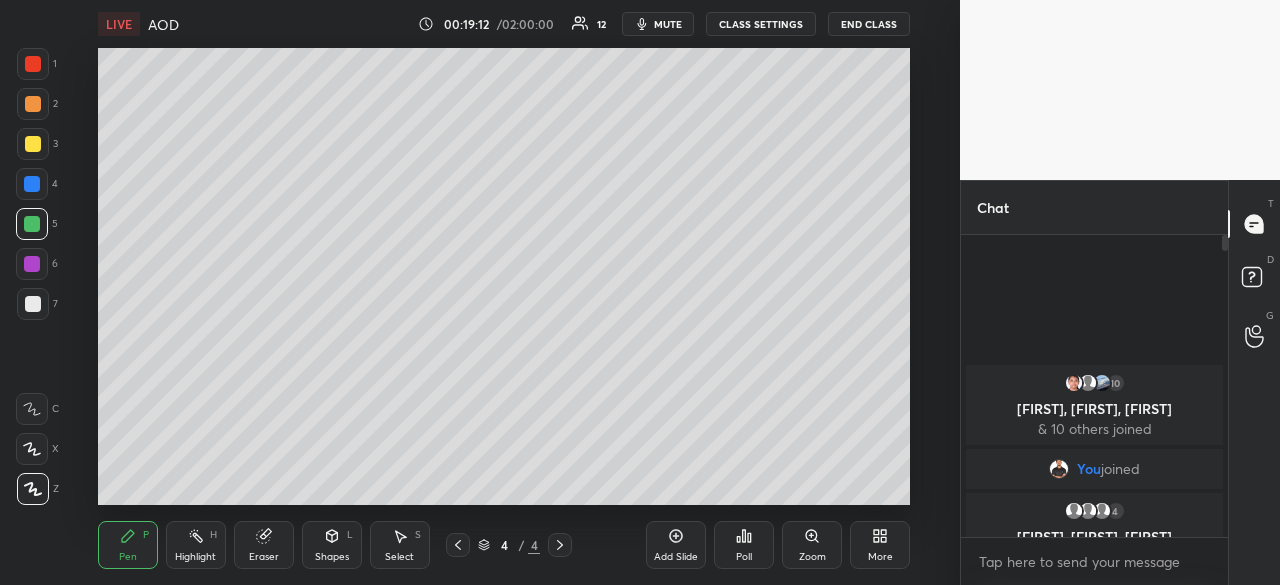 click 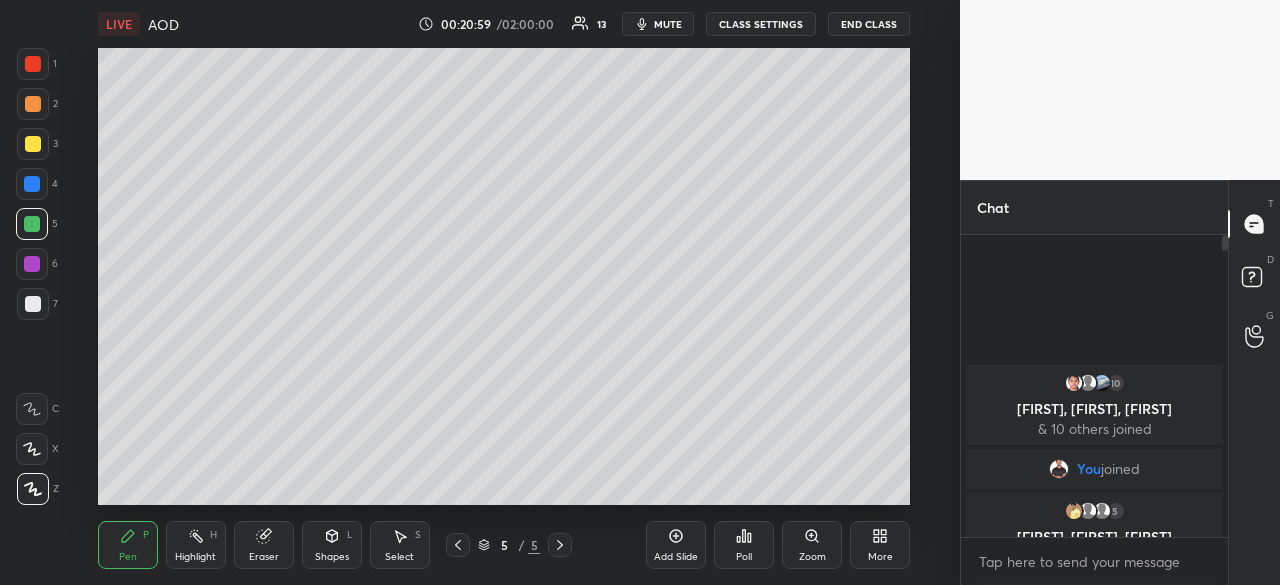 click at bounding box center (32, 264) 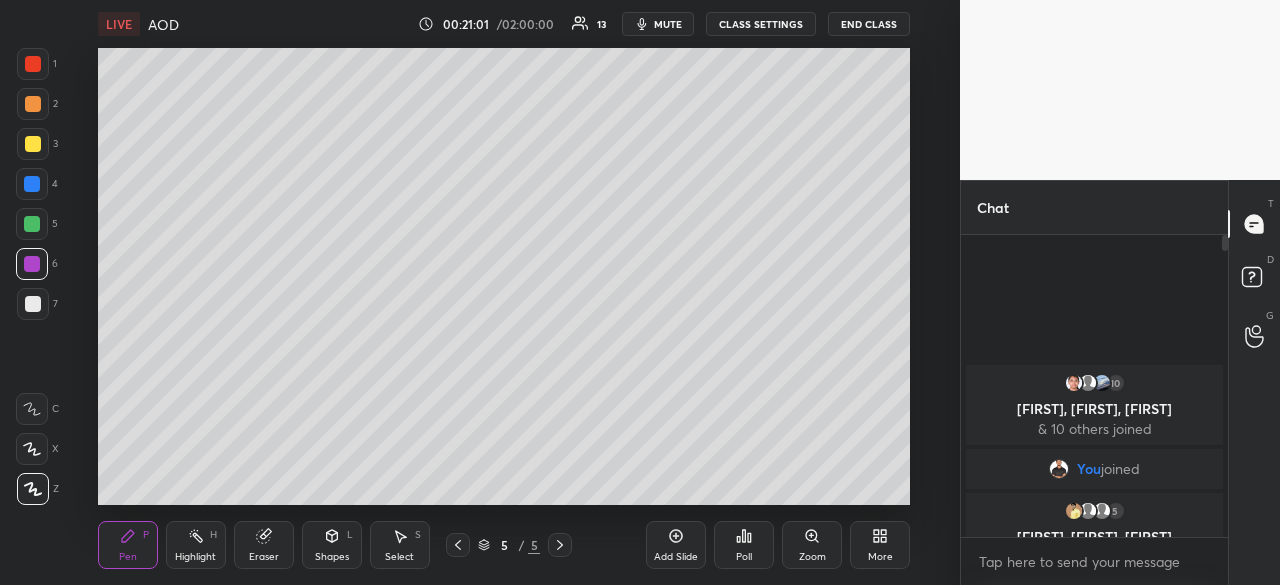 click on "Shapes L" at bounding box center [332, 545] 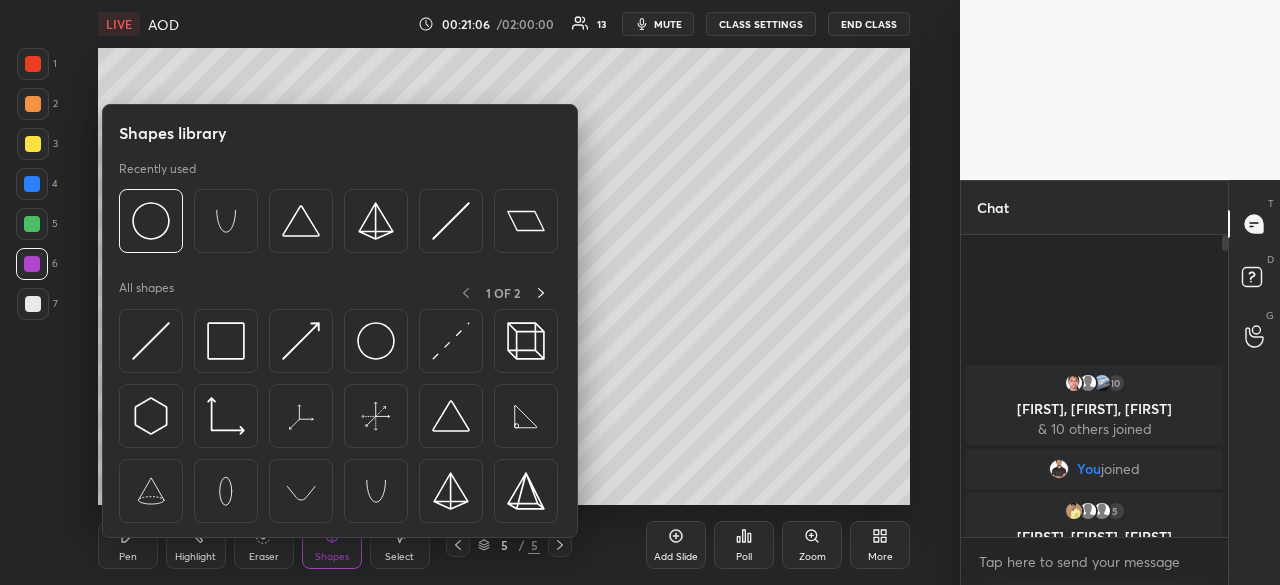 click at bounding box center (151, 491) 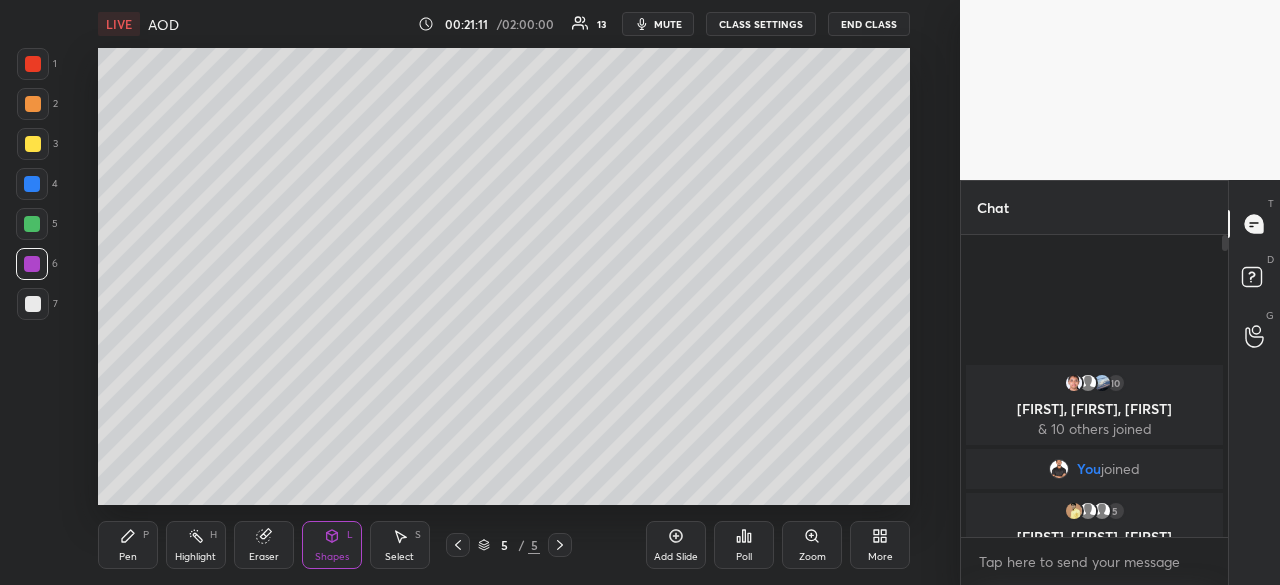 click on "Pen" at bounding box center [128, 557] 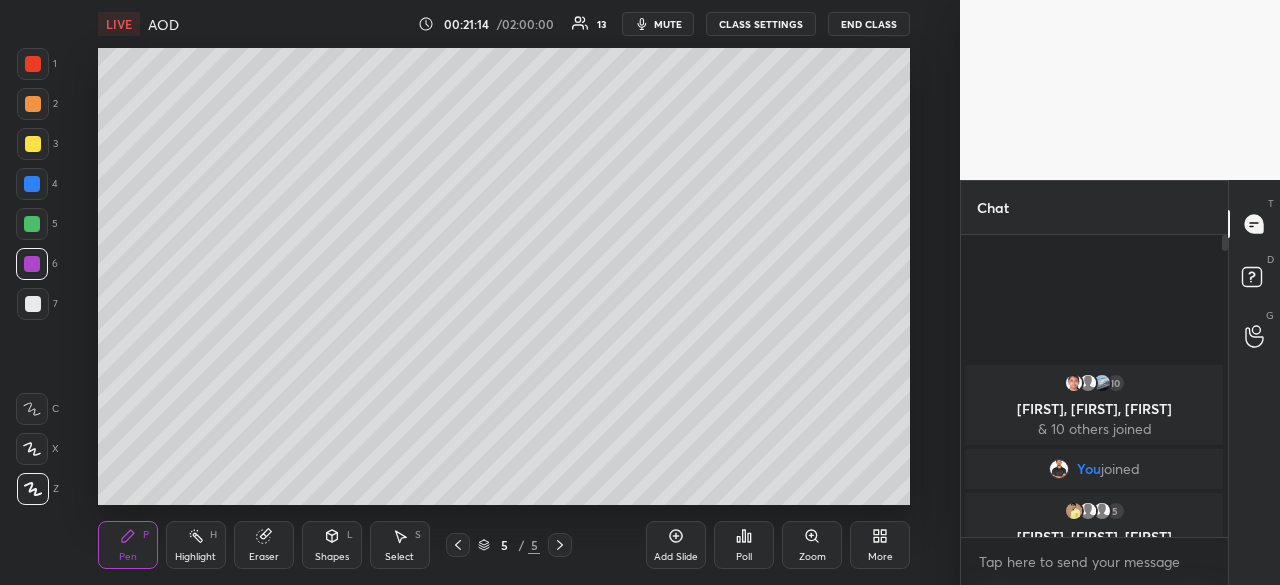 click at bounding box center (32, 224) 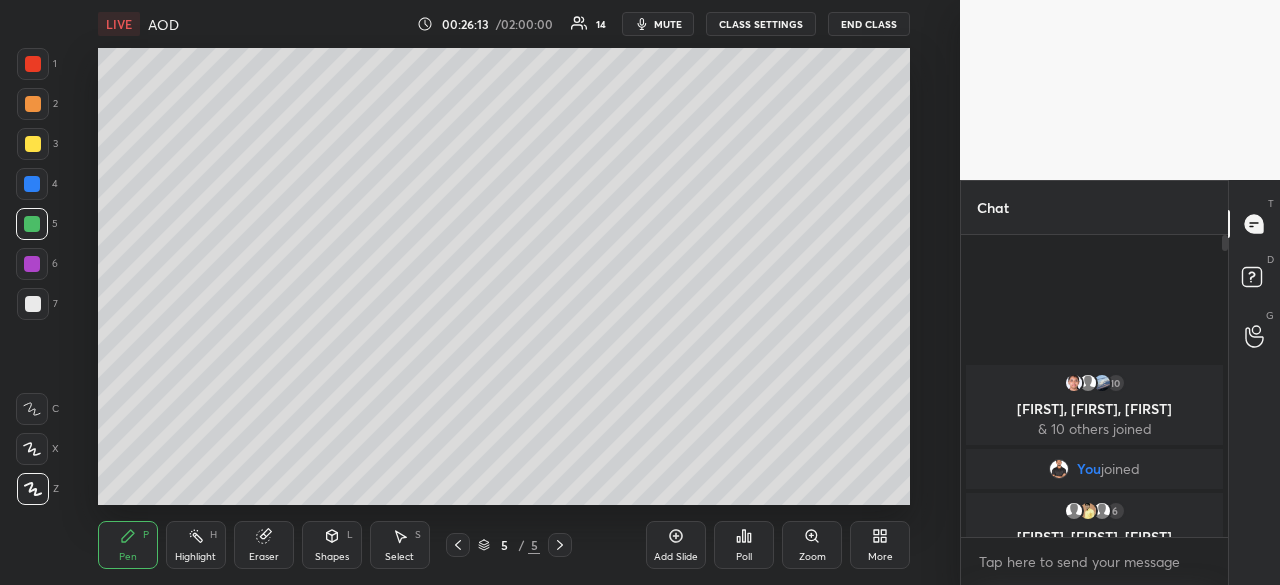 click at bounding box center [33, 104] 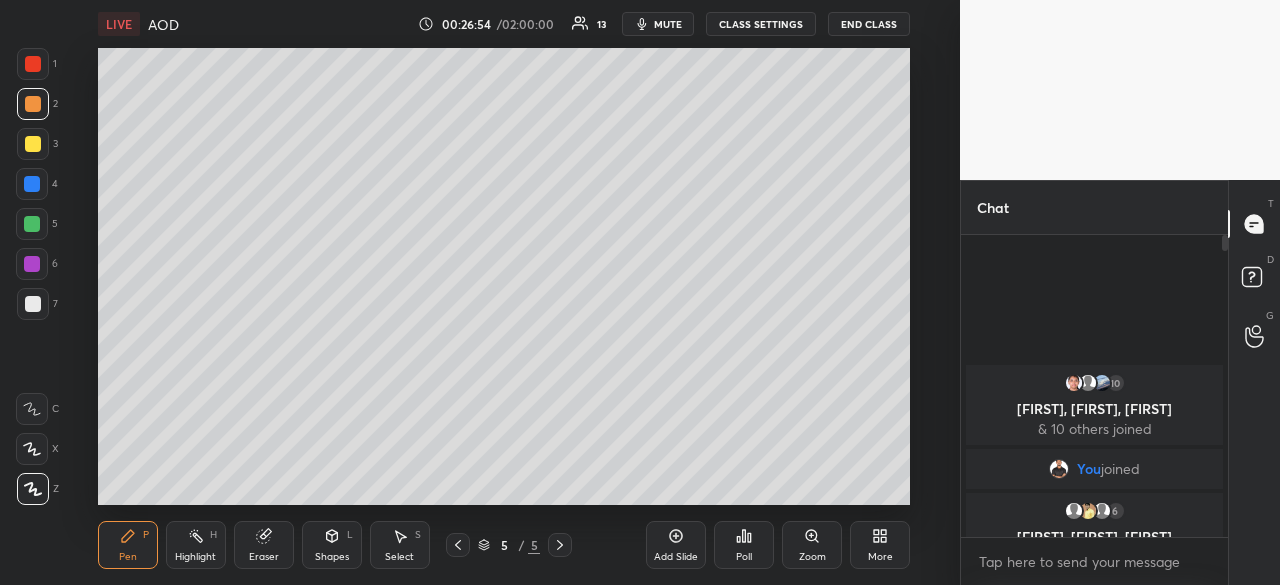 click on "Poll" at bounding box center [744, 545] 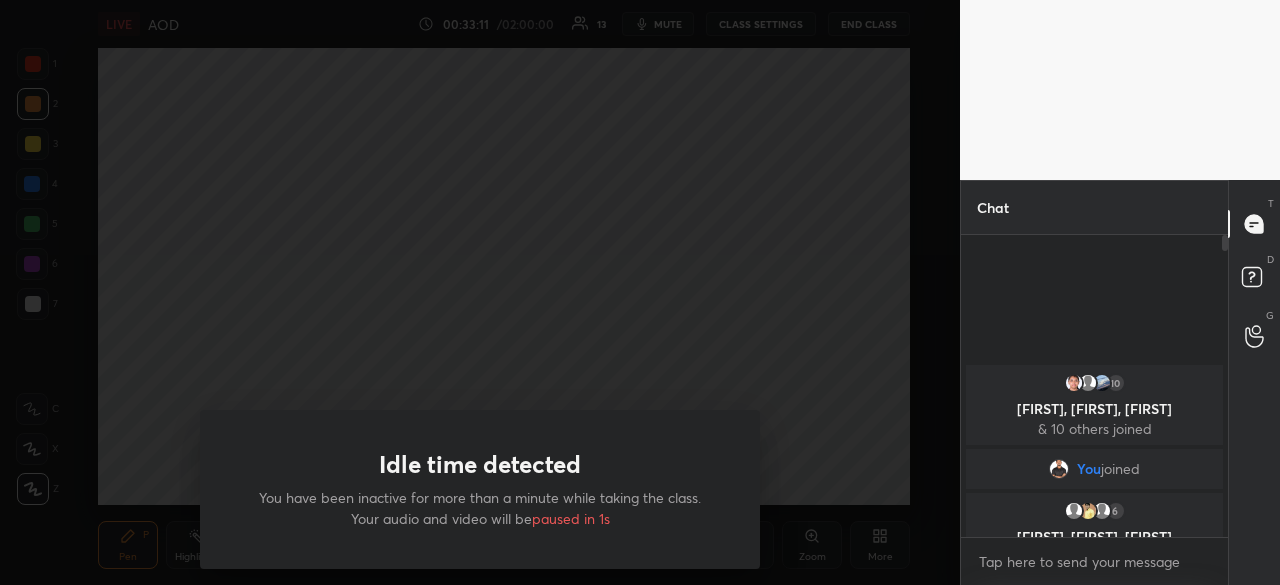 click on "Idle time detected You have been inactive for more than a minute while taking the class. Your audio and video will be  paused in 1s" at bounding box center (480, 292) 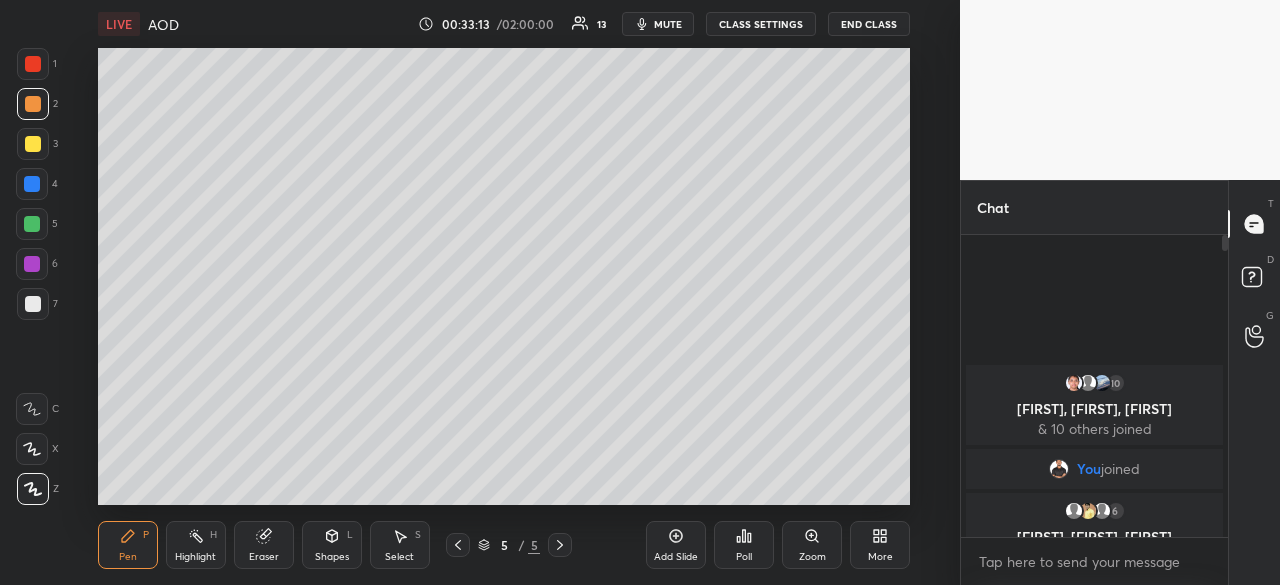 click 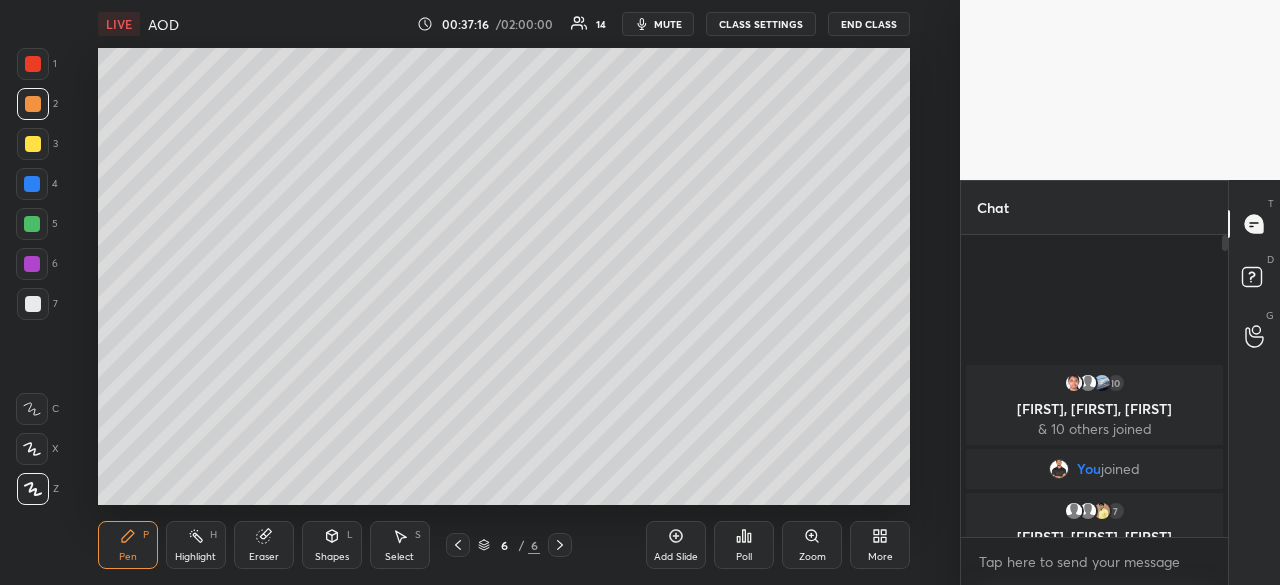 click at bounding box center [32, 224] 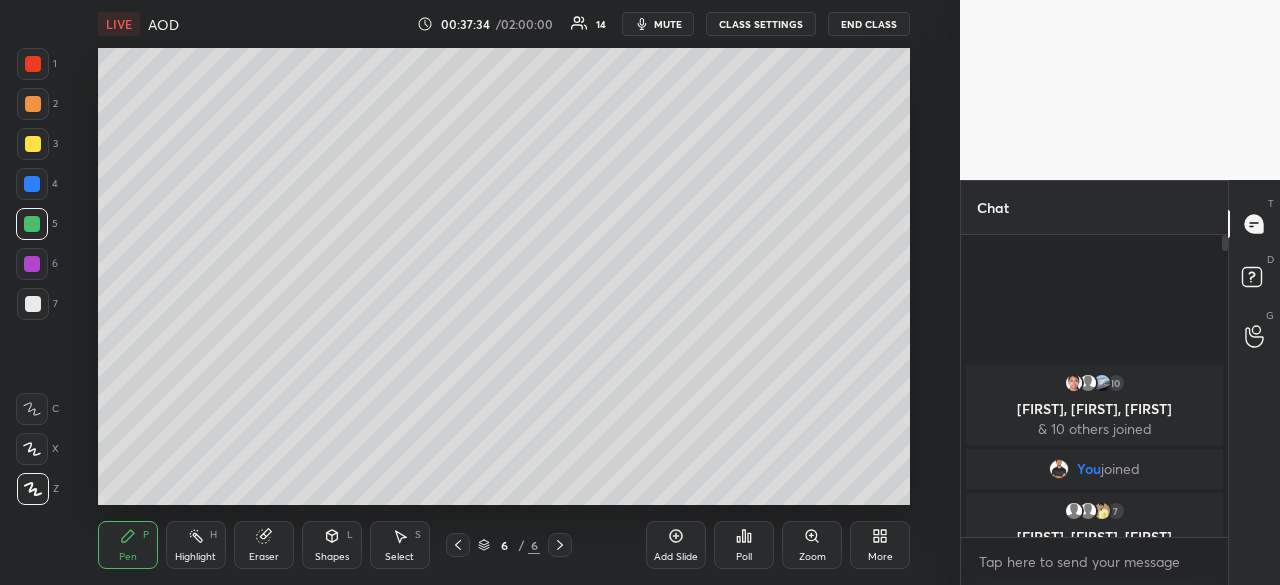 click at bounding box center [32, 264] 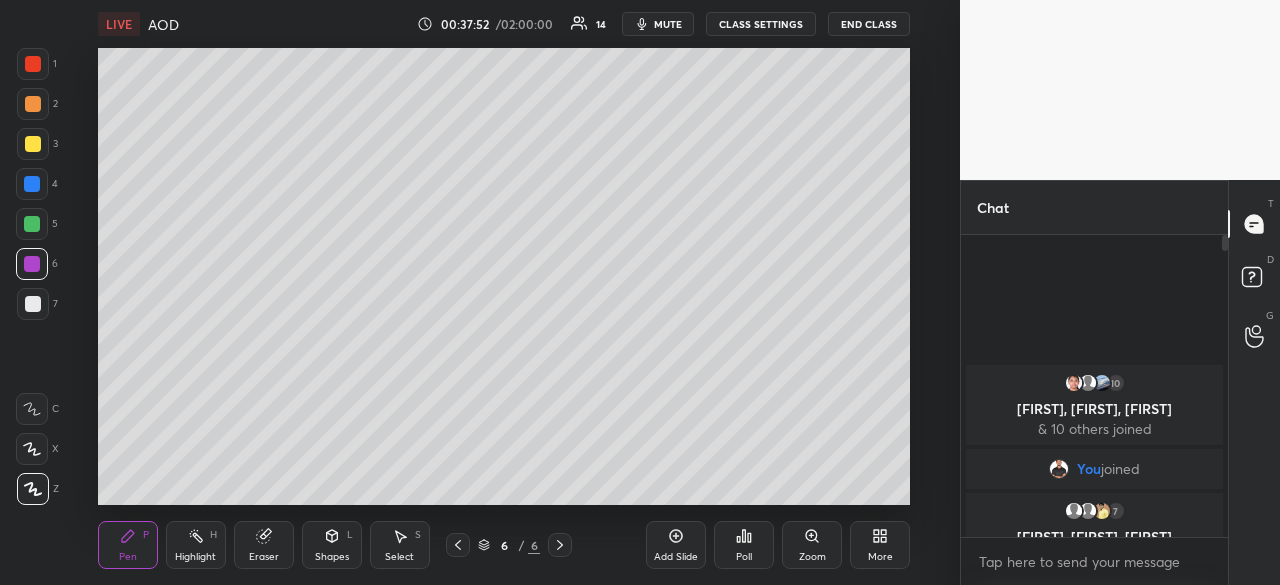 click at bounding box center (32, 184) 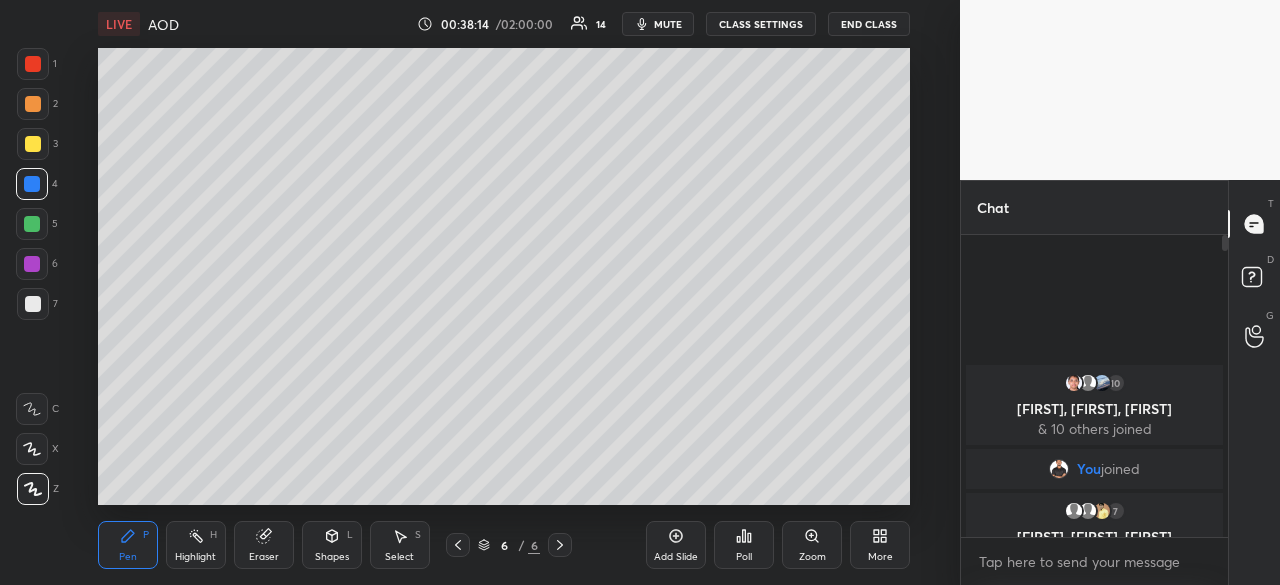 click at bounding box center (32, 224) 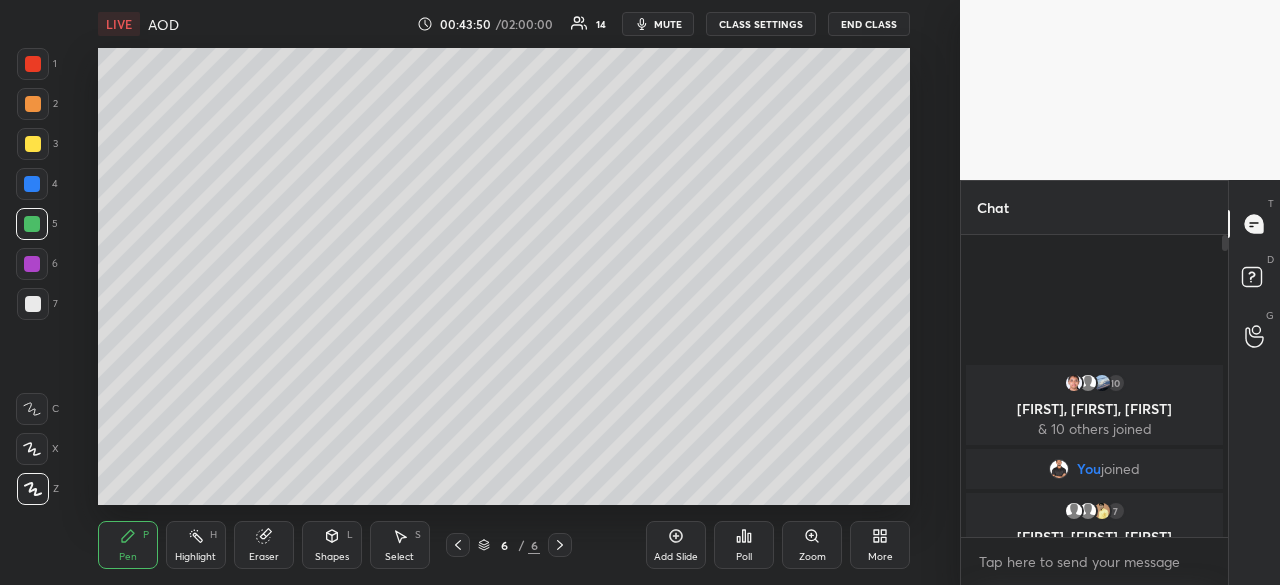 click on "Setting up your live class Poll for   secs No correct answer Start poll" at bounding box center [504, 276] 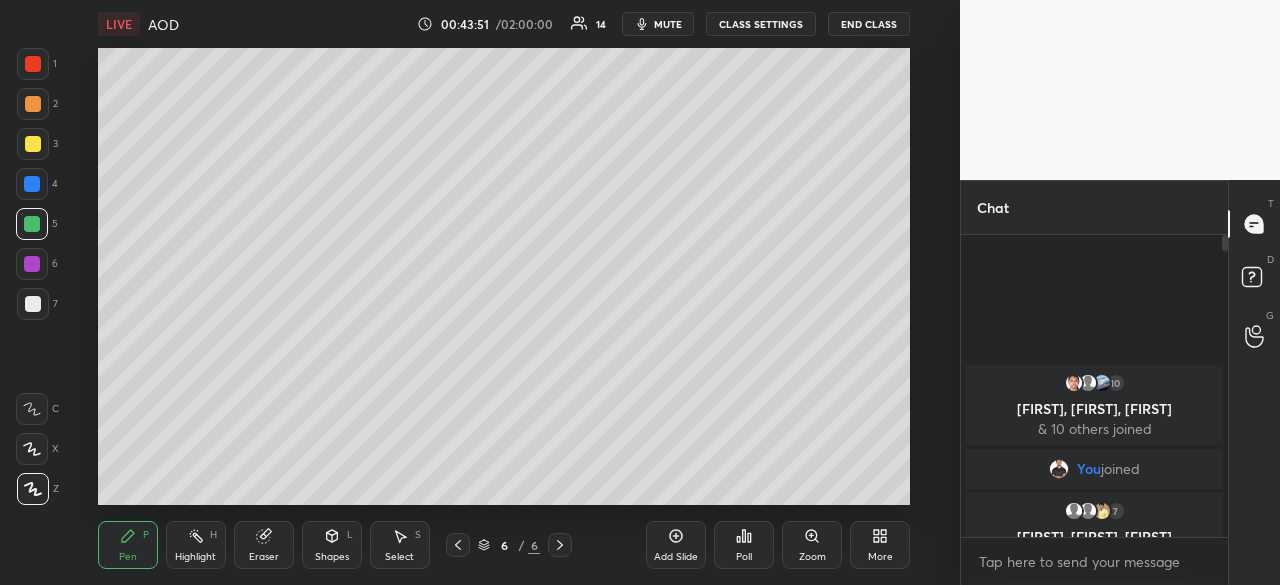 click on "Setting up your live class Poll for   secs No correct answer Start poll" at bounding box center [504, 276] 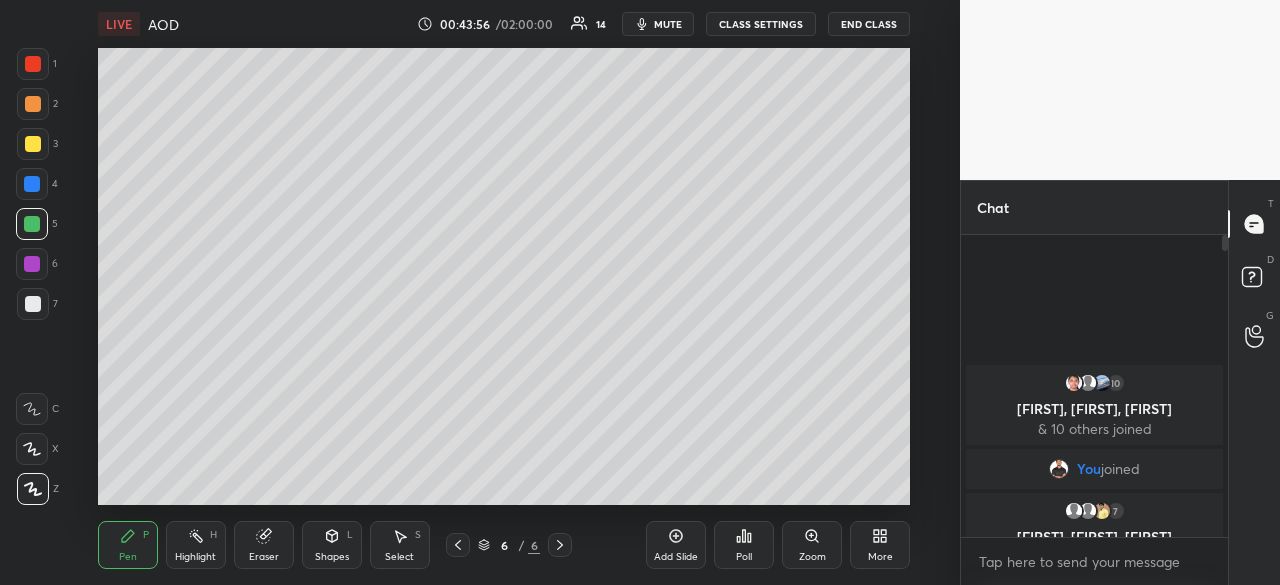 click at bounding box center [33, 104] 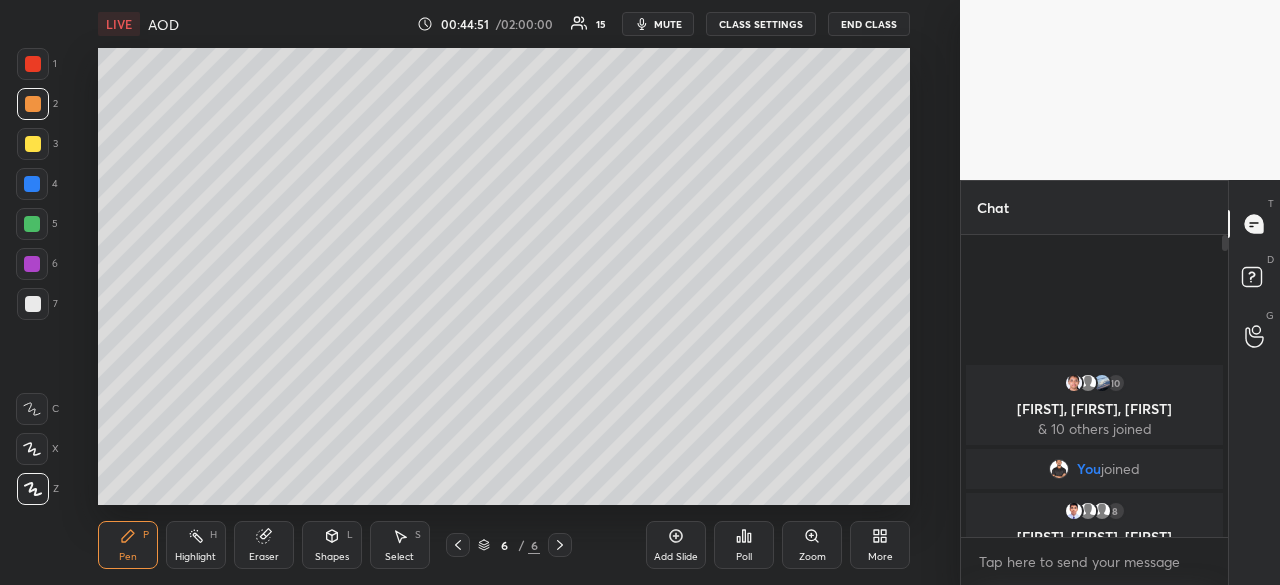 click at bounding box center [32, 264] 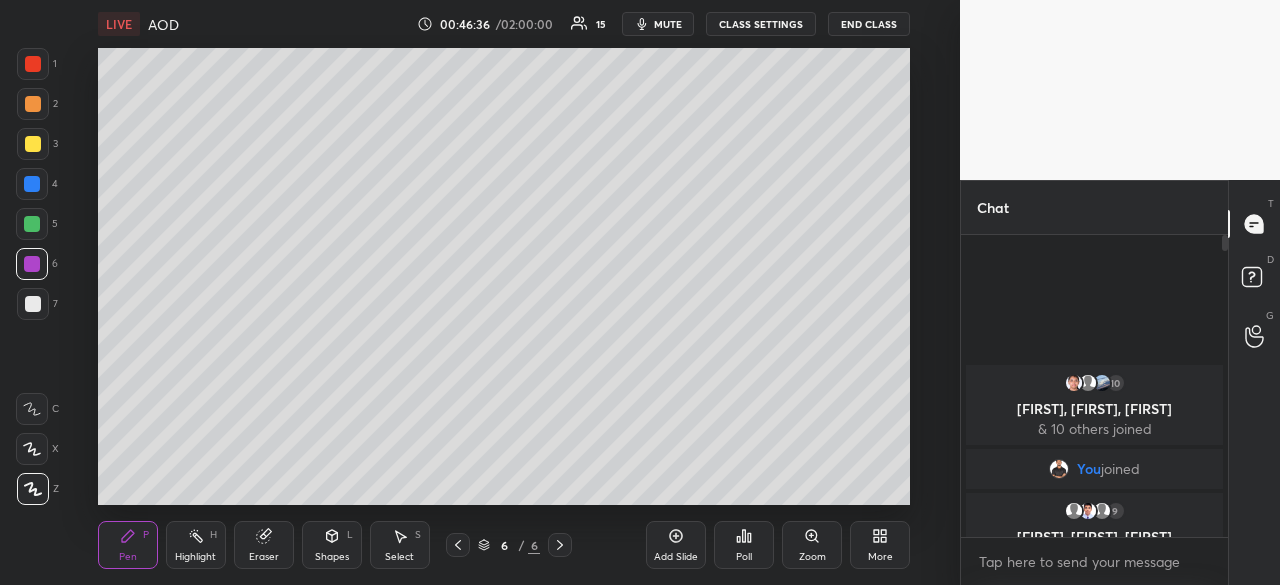 click at bounding box center (33, 304) 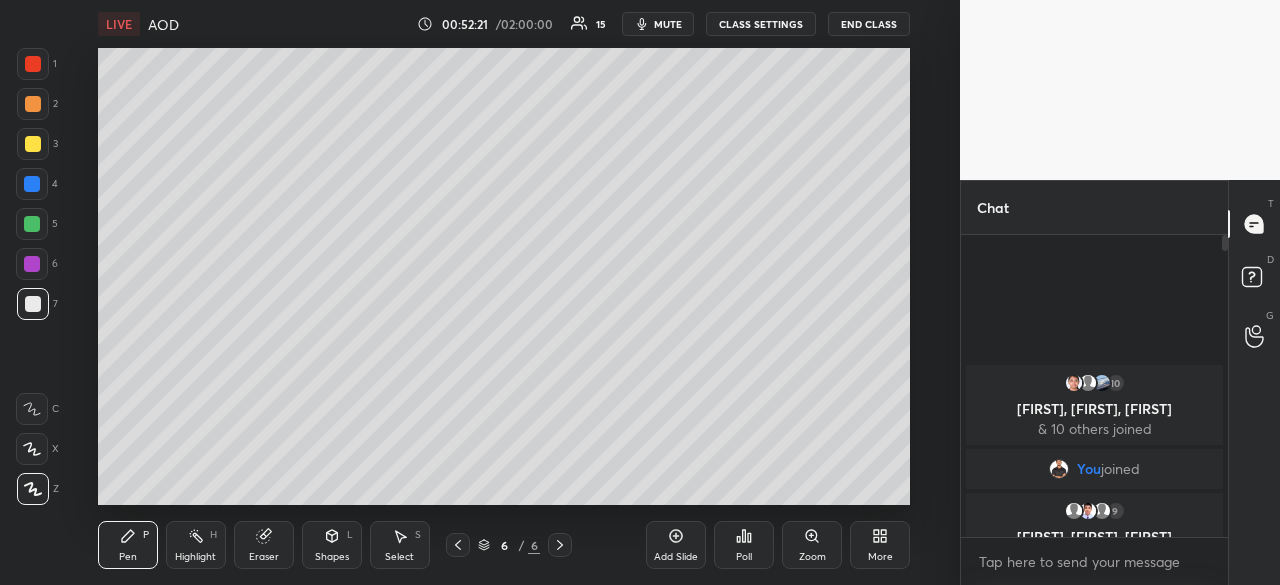 click at bounding box center (33, 104) 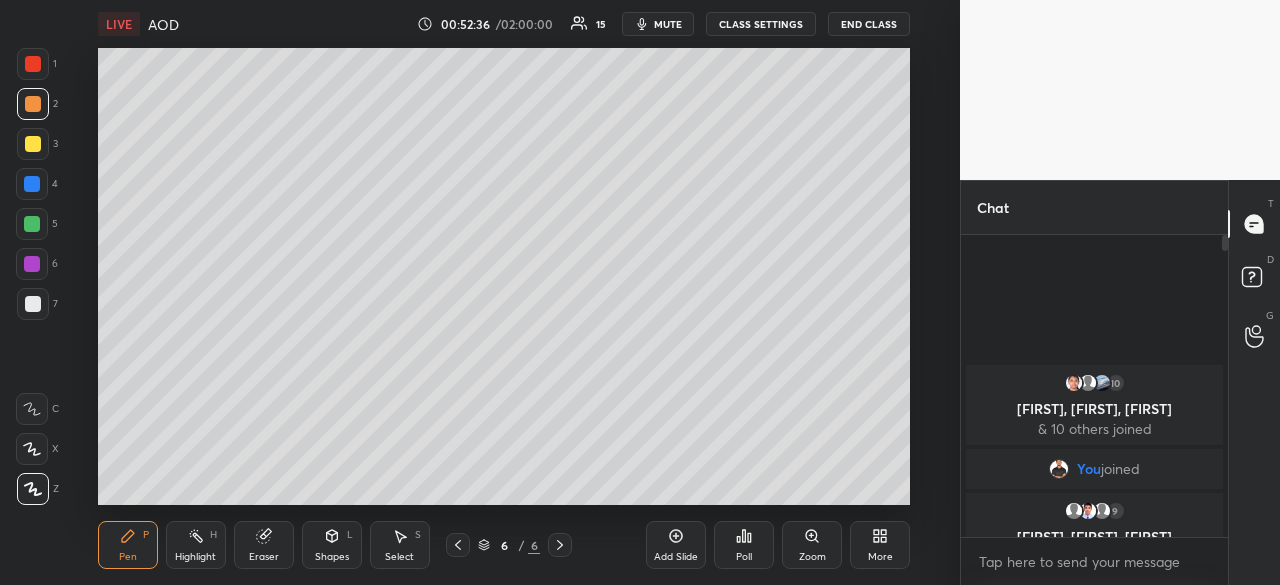 click 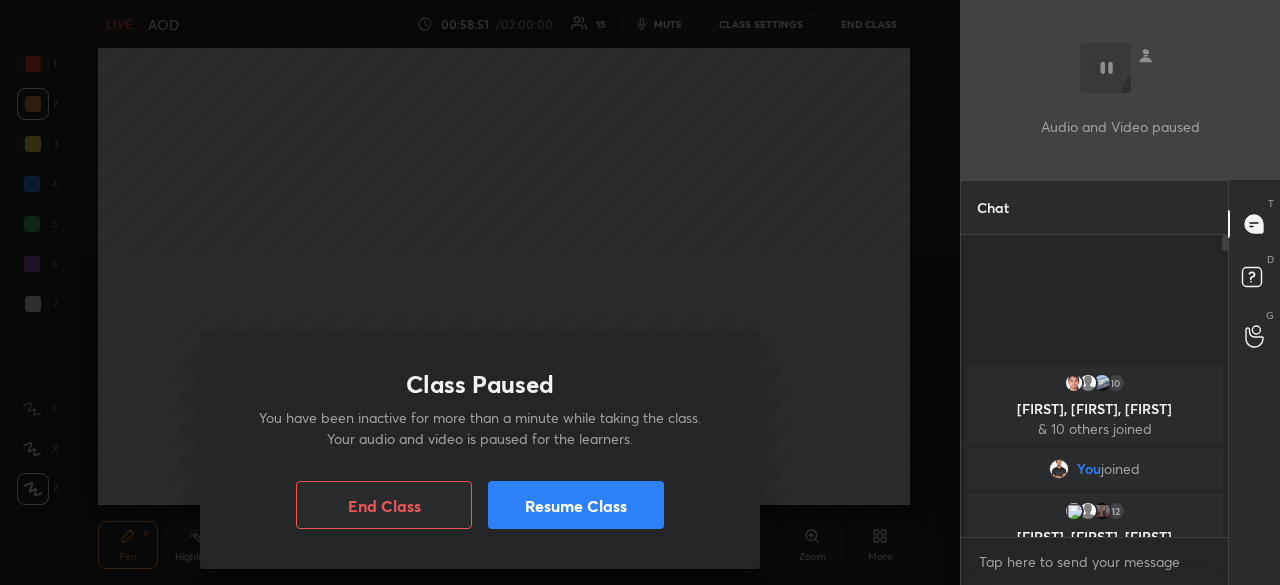 click on "Resume Class" at bounding box center (576, 505) 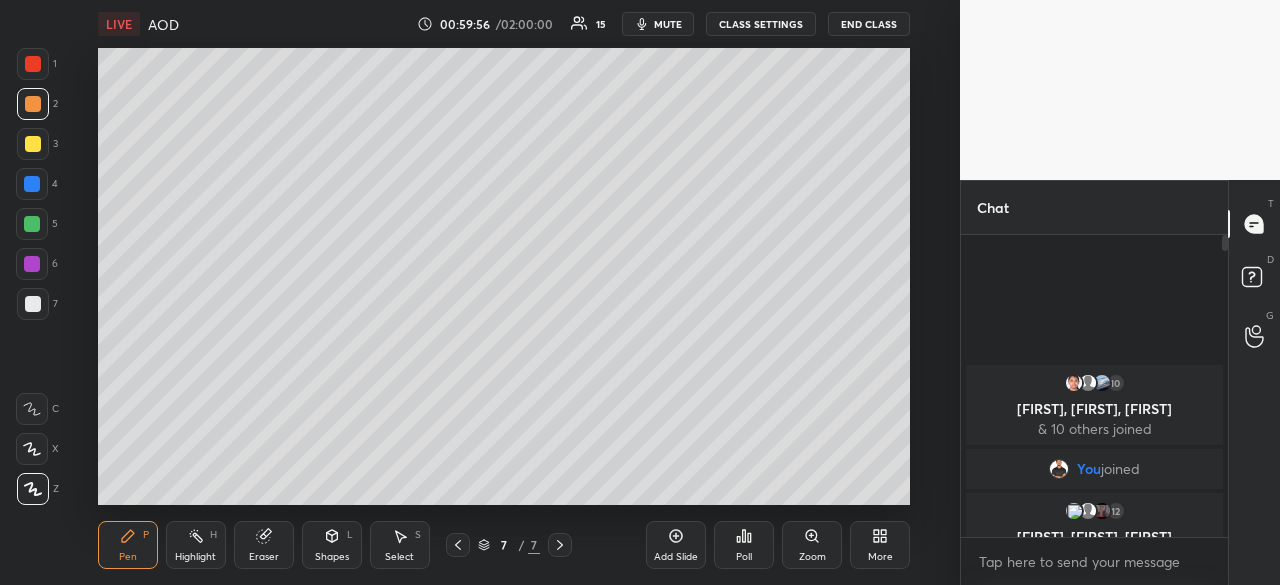 click at bounding box center [32, 264] 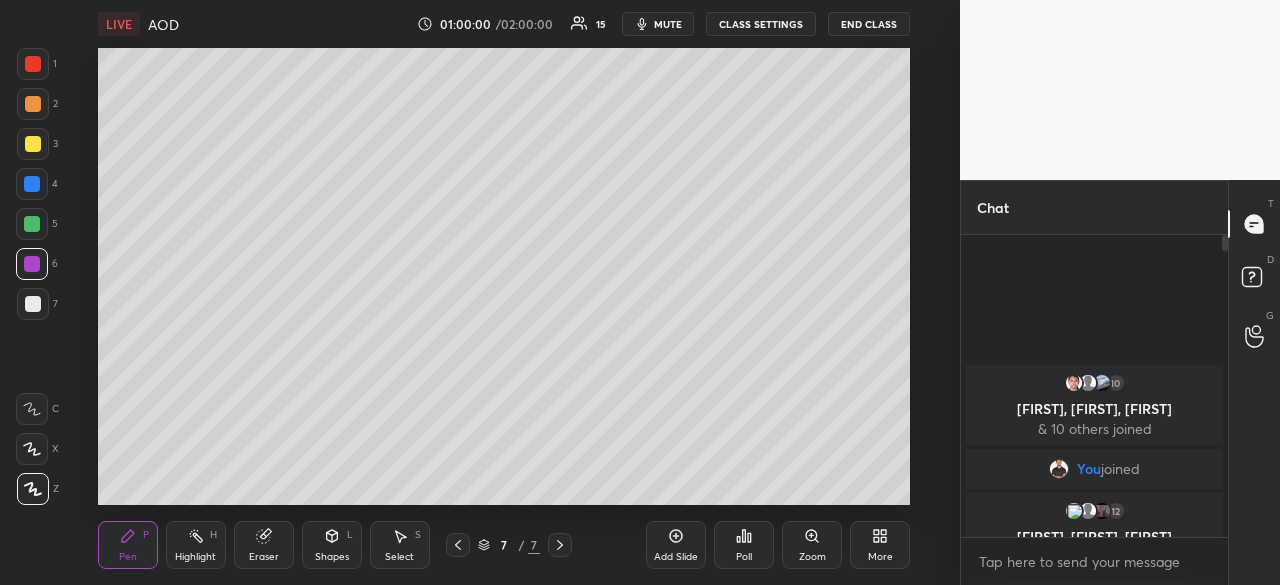 click at bounding box center [33, 304] 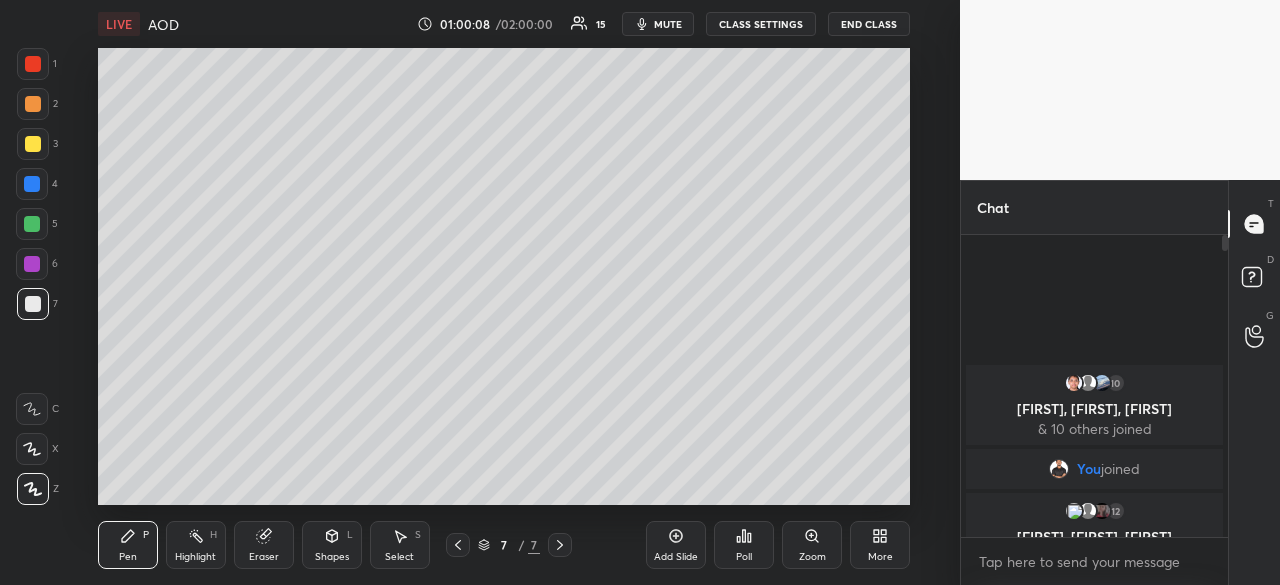 click at bounding box center (32, 224) 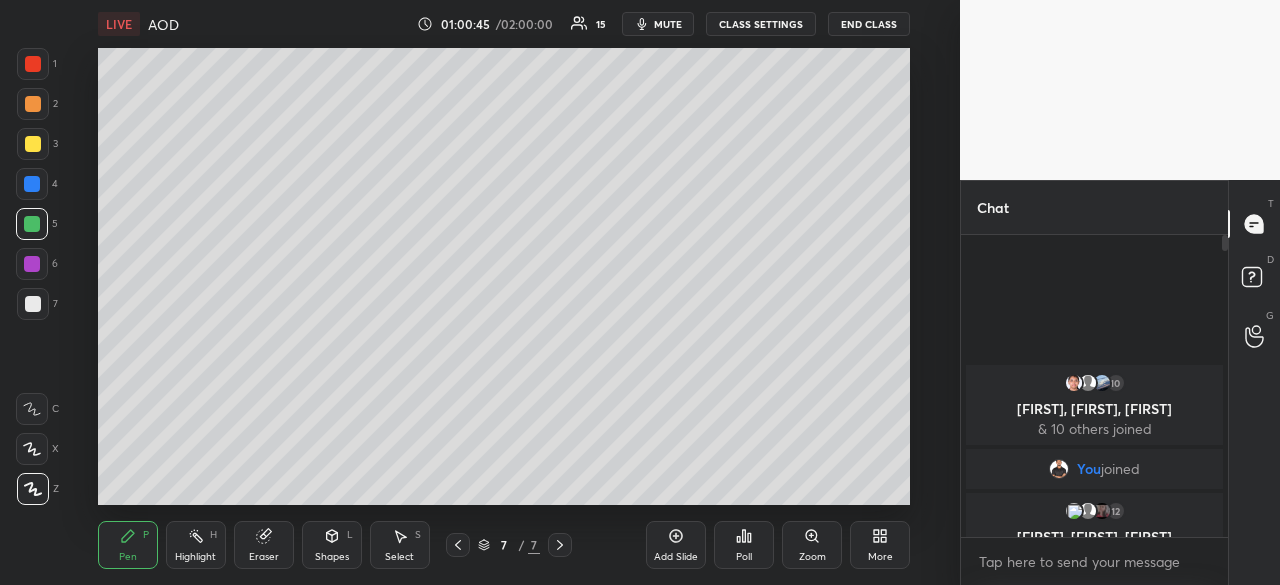 click at bounding box center [33, 144] 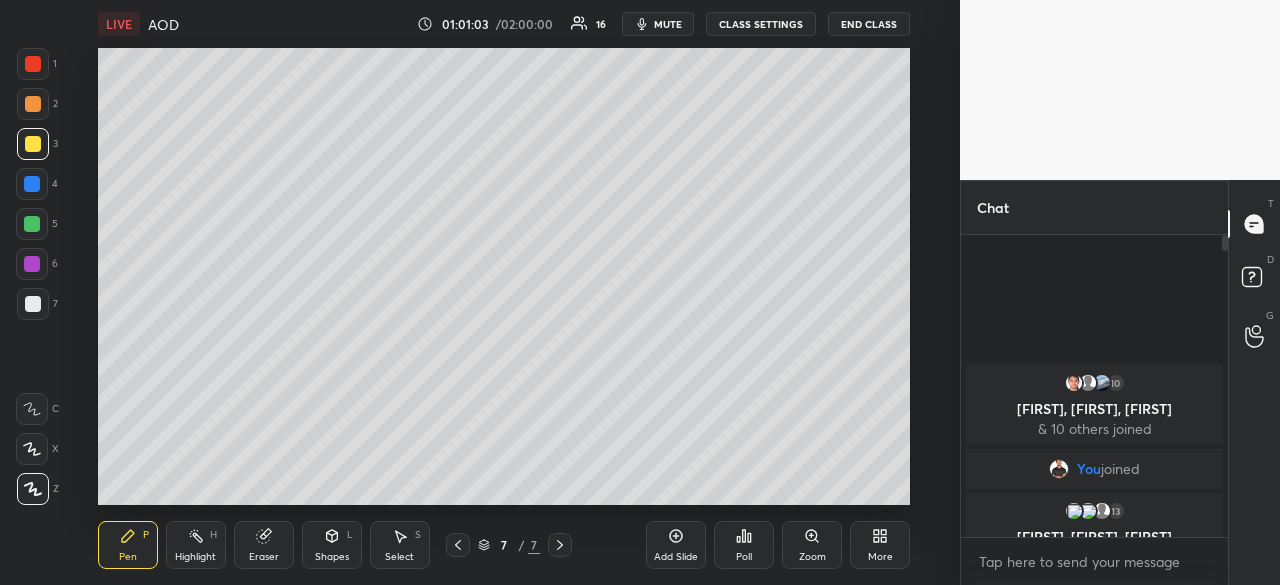 click on "Setting up your live class Poll for   secs No correct answer Start poll" at bounding box center (504, 276) 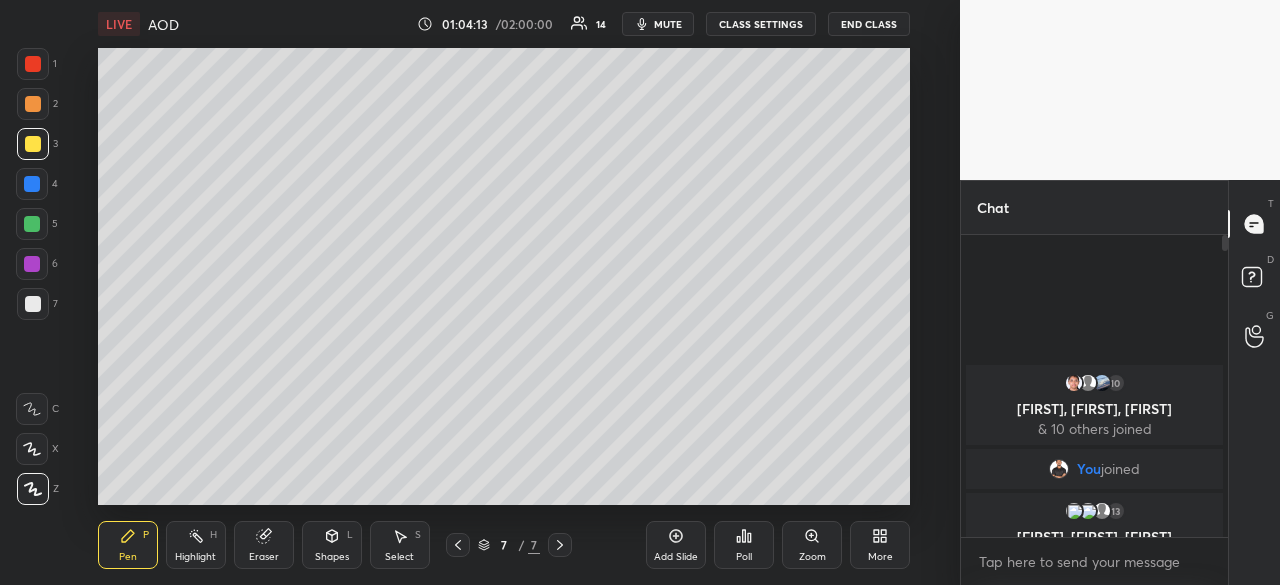 click 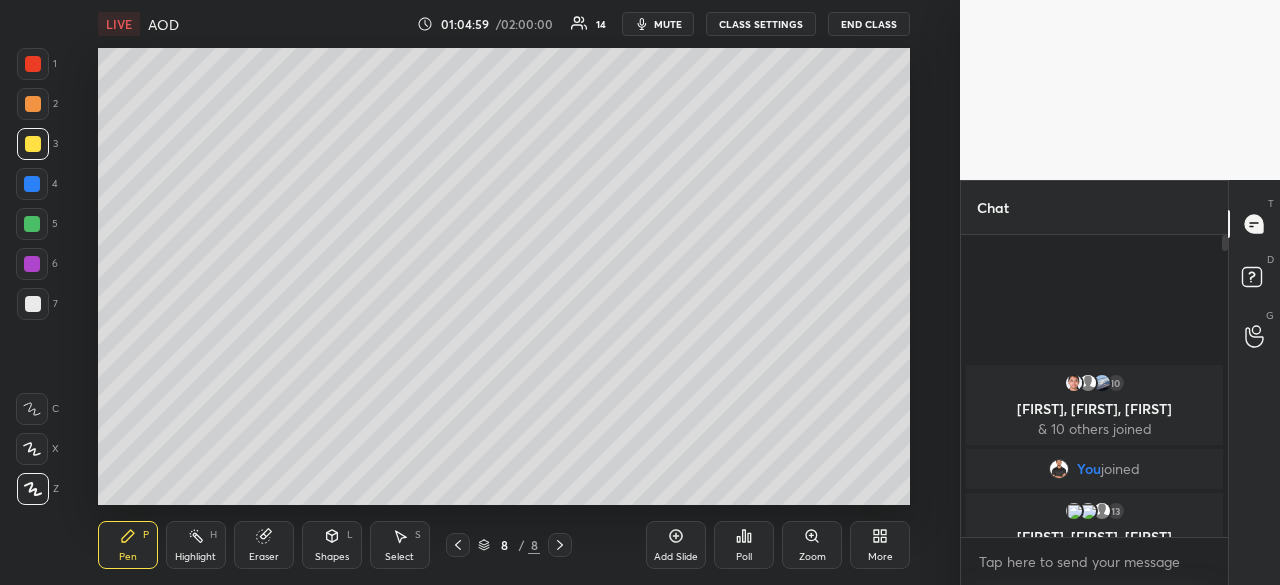 click at bounding box center (32, 224) 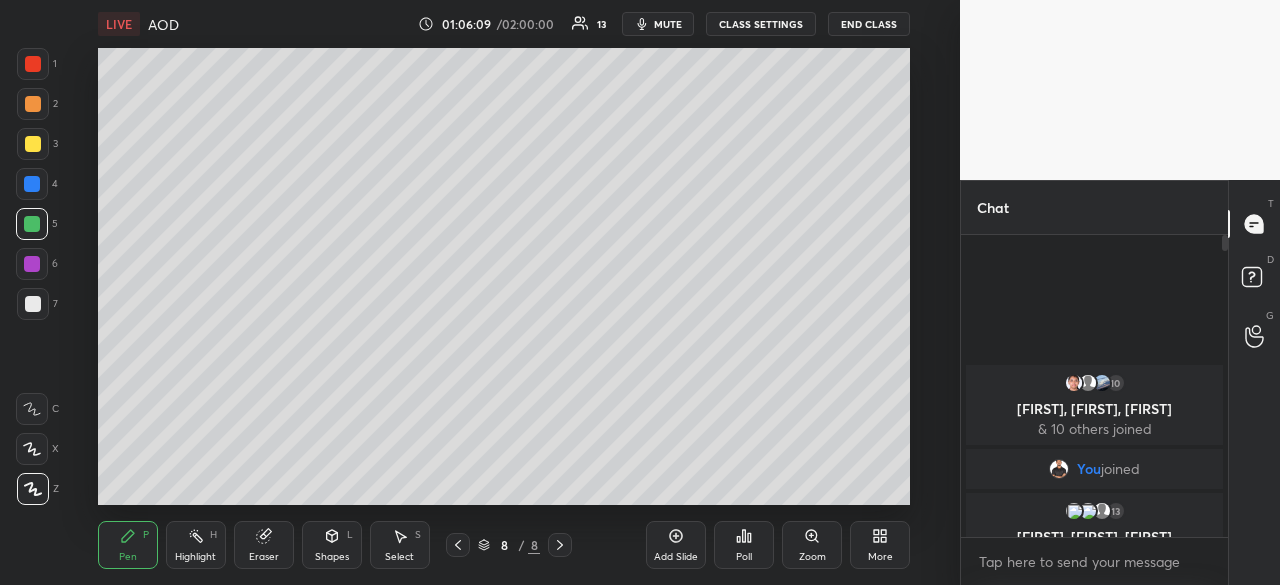 click at bounding box center [32, 264] 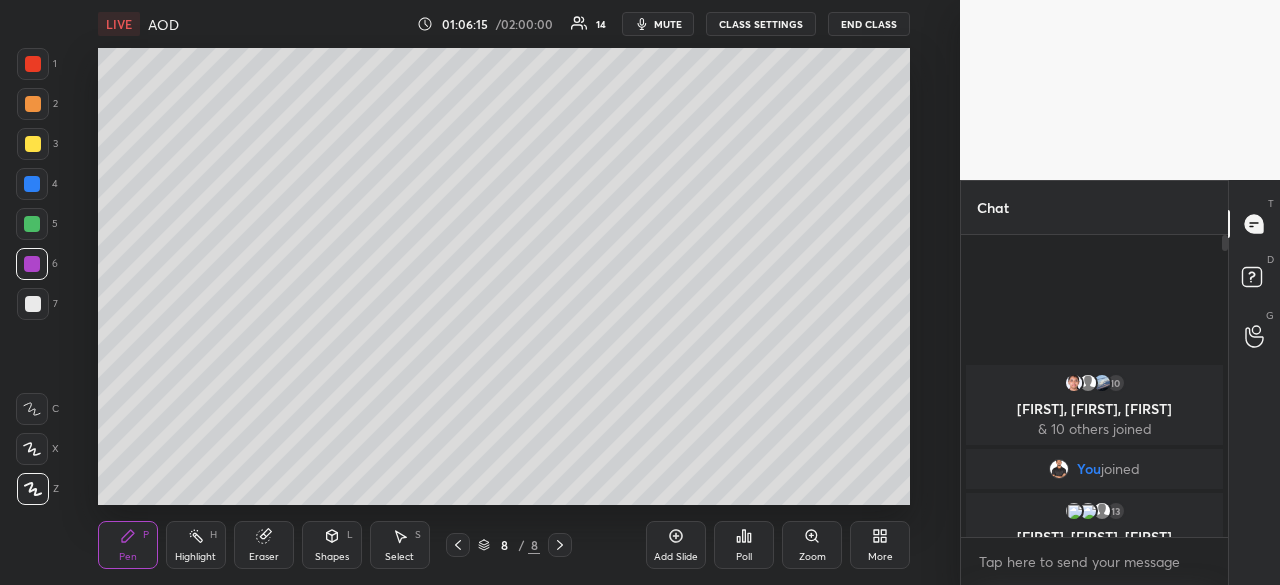 click at bounding box center [32, 184] 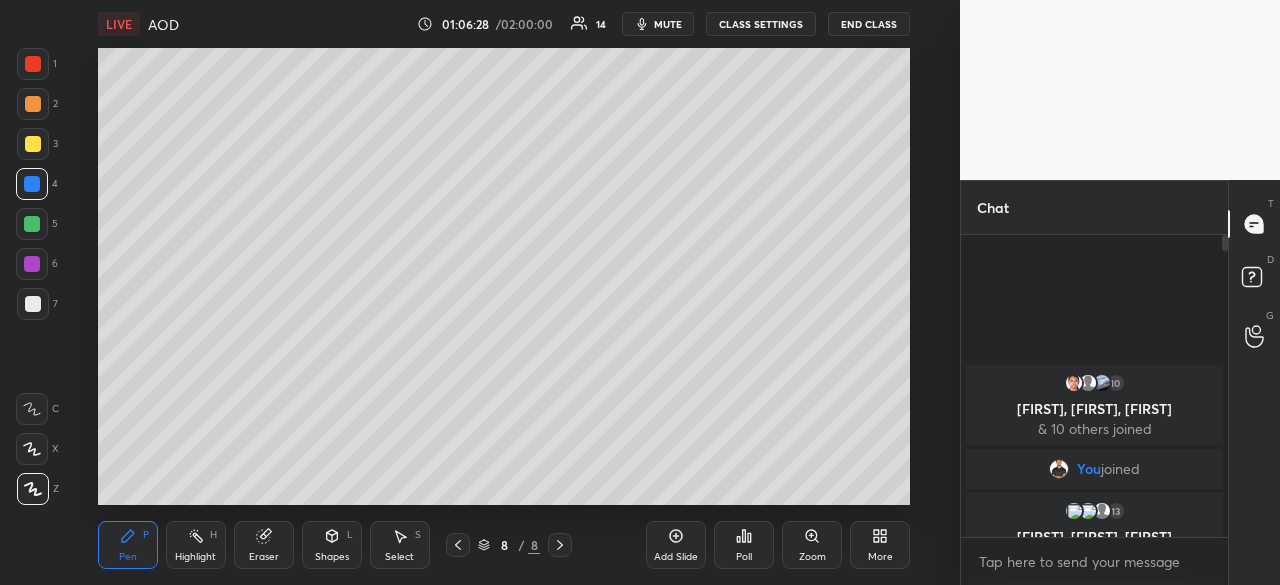 click at bounding box center [32, 224] 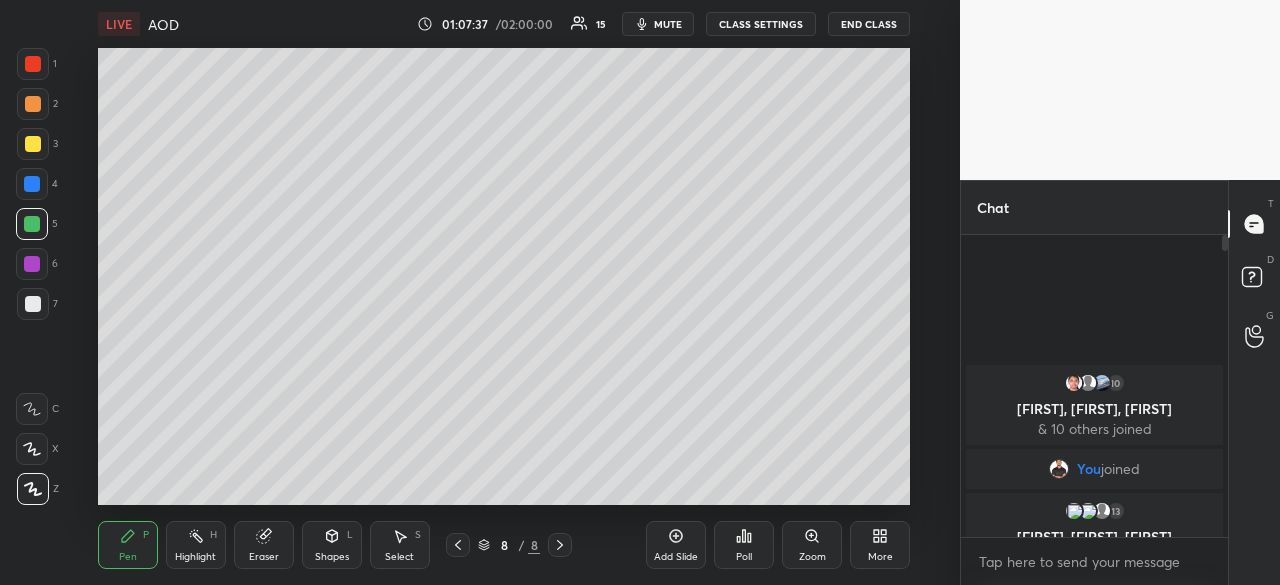 click at bounding box center [33, 144] 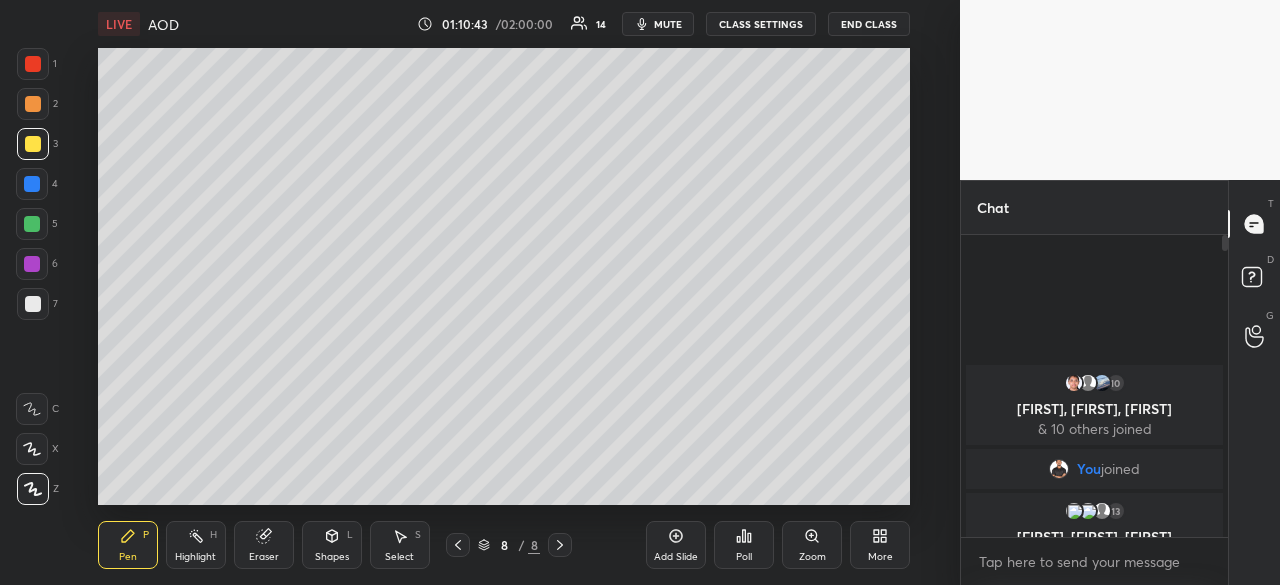 click 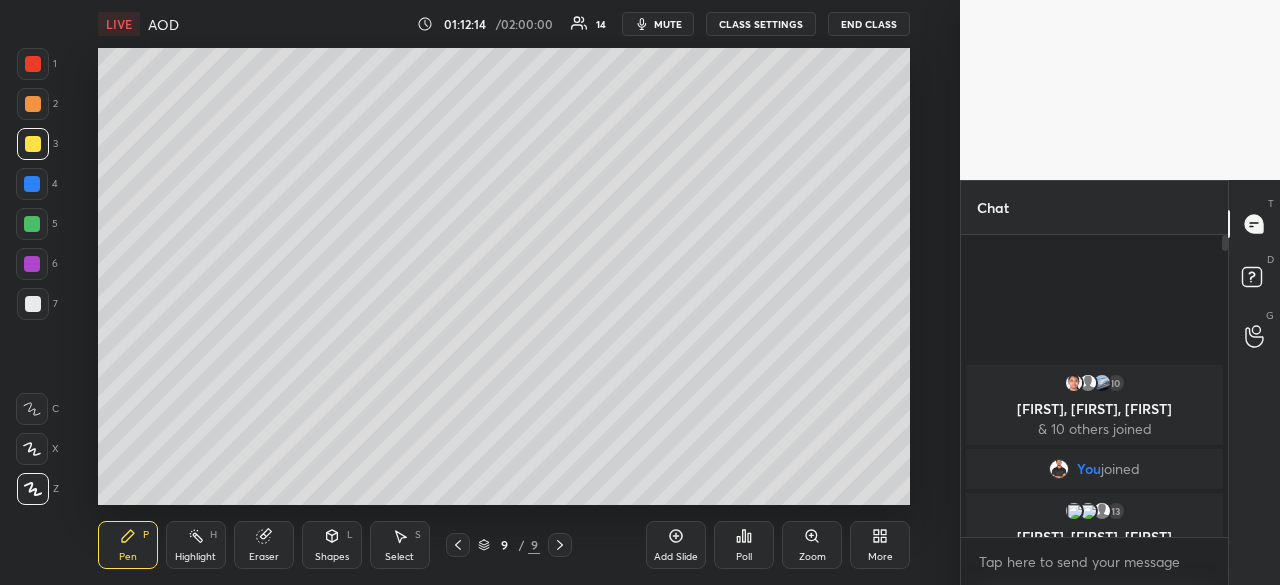 click 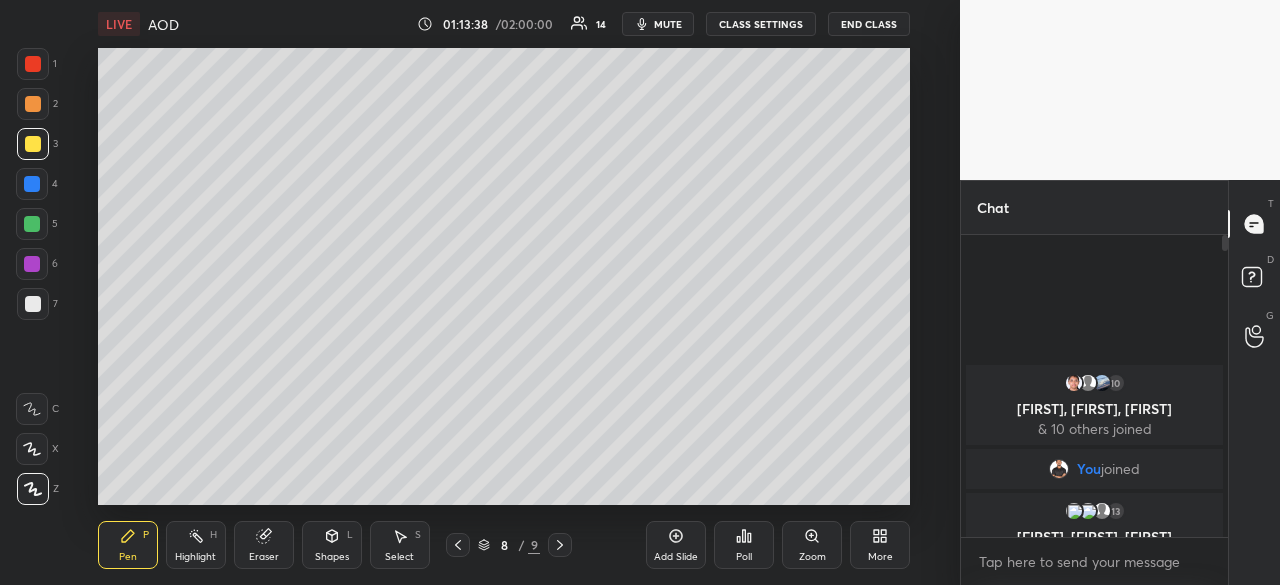 click at bounding box center [560, 545] 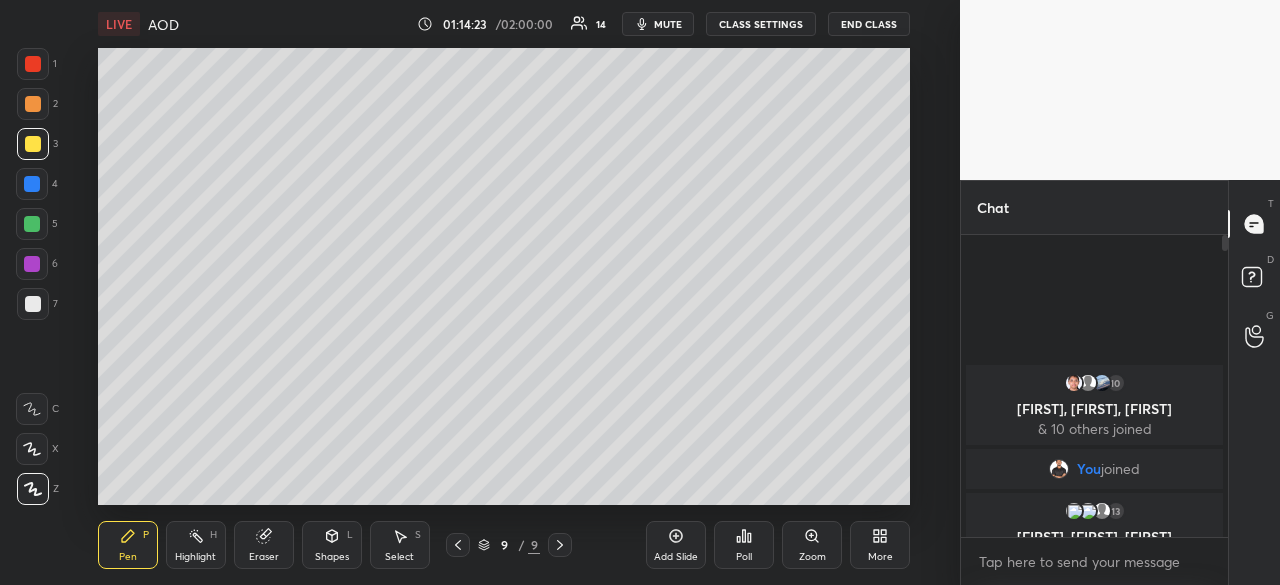click 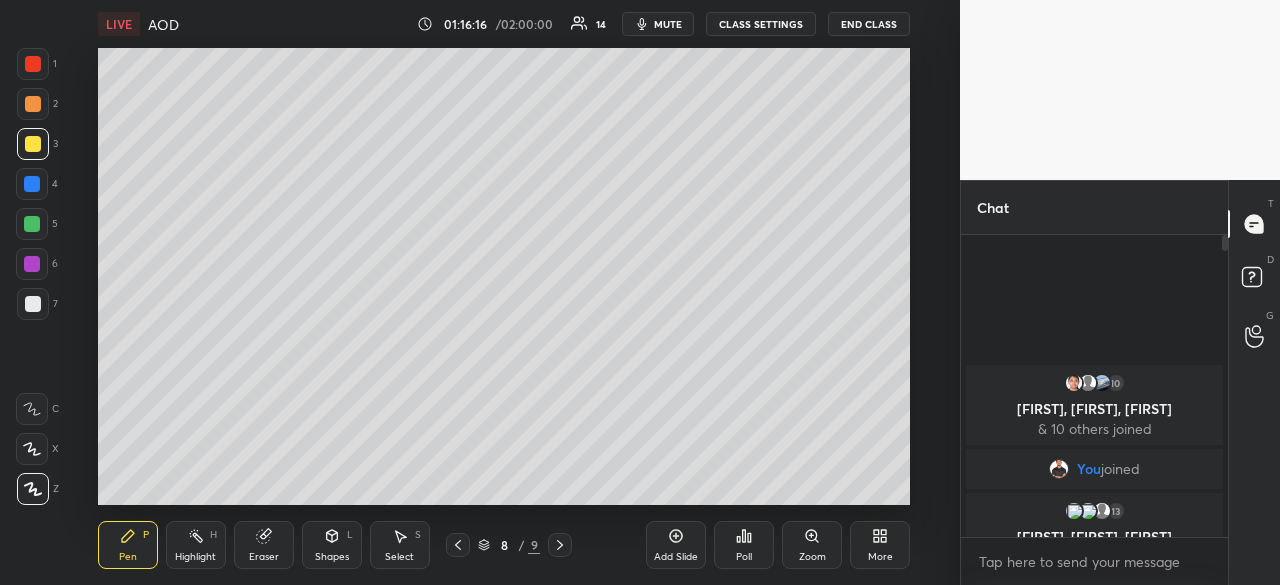 click 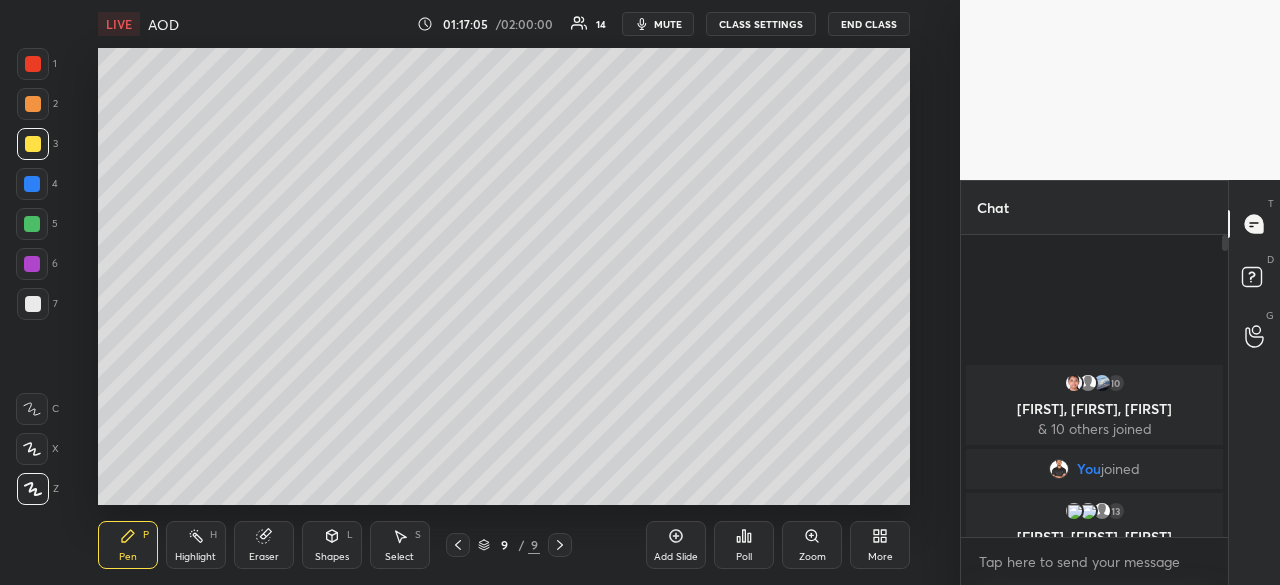 click 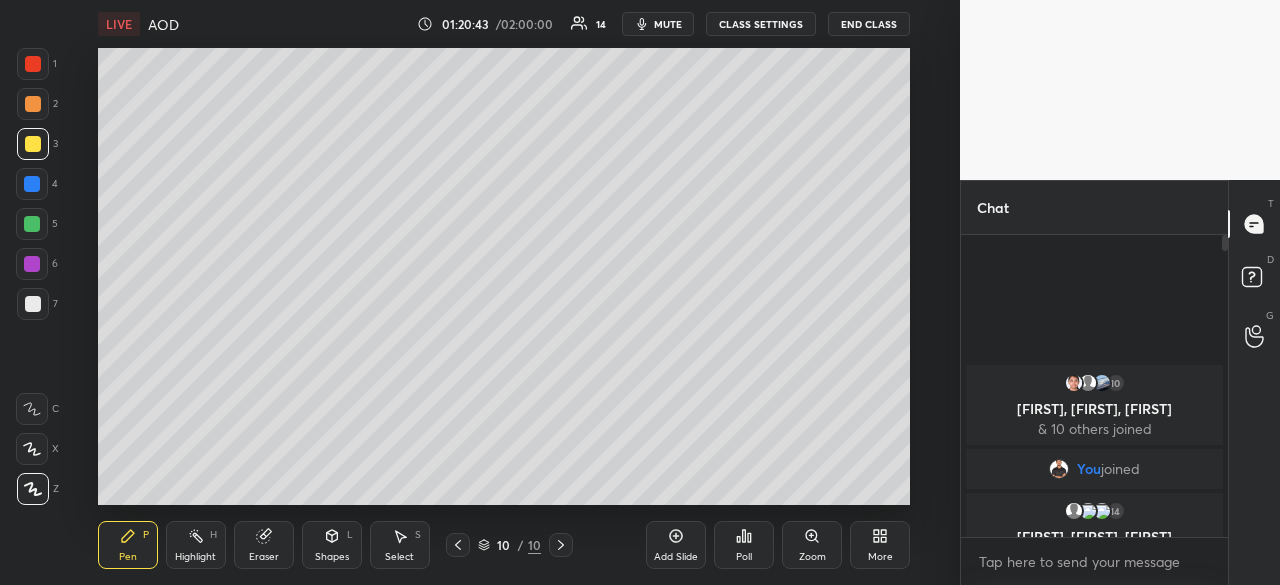 click at bounding box center [32, 224] 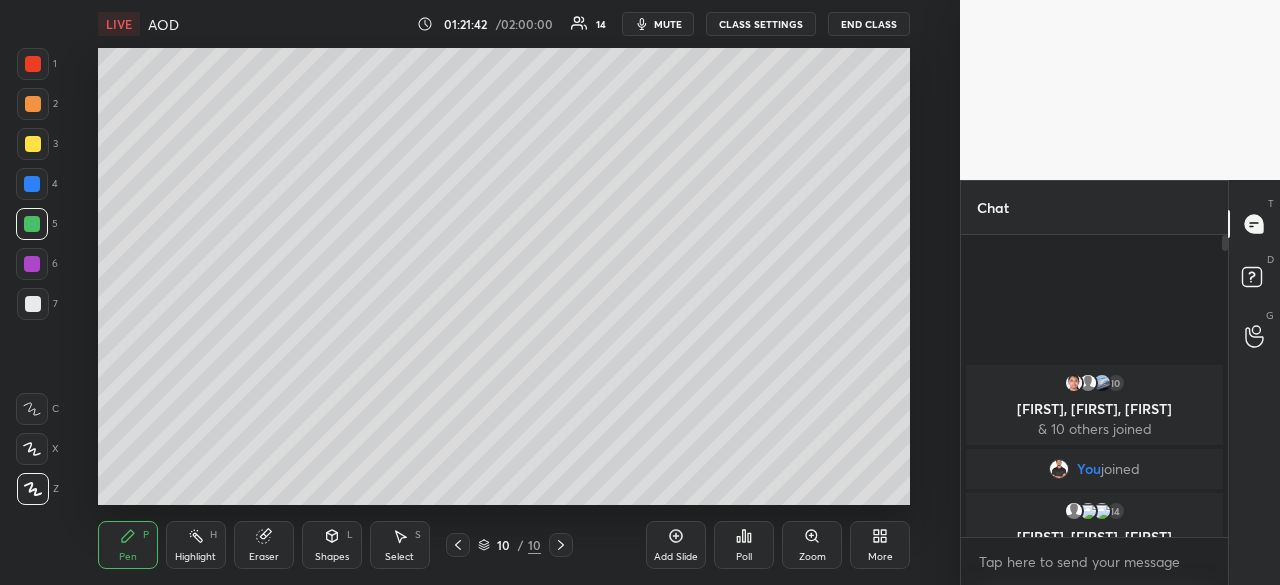 click at bounding box center [32, 264] 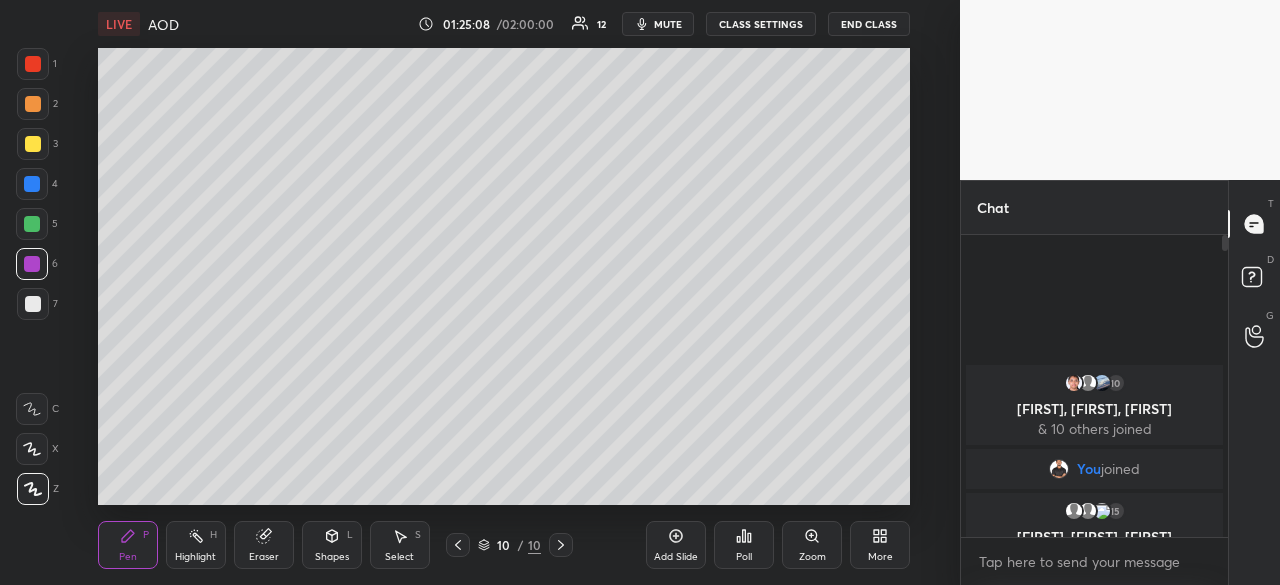 click on "End Class" at bounding box center [869, 24] 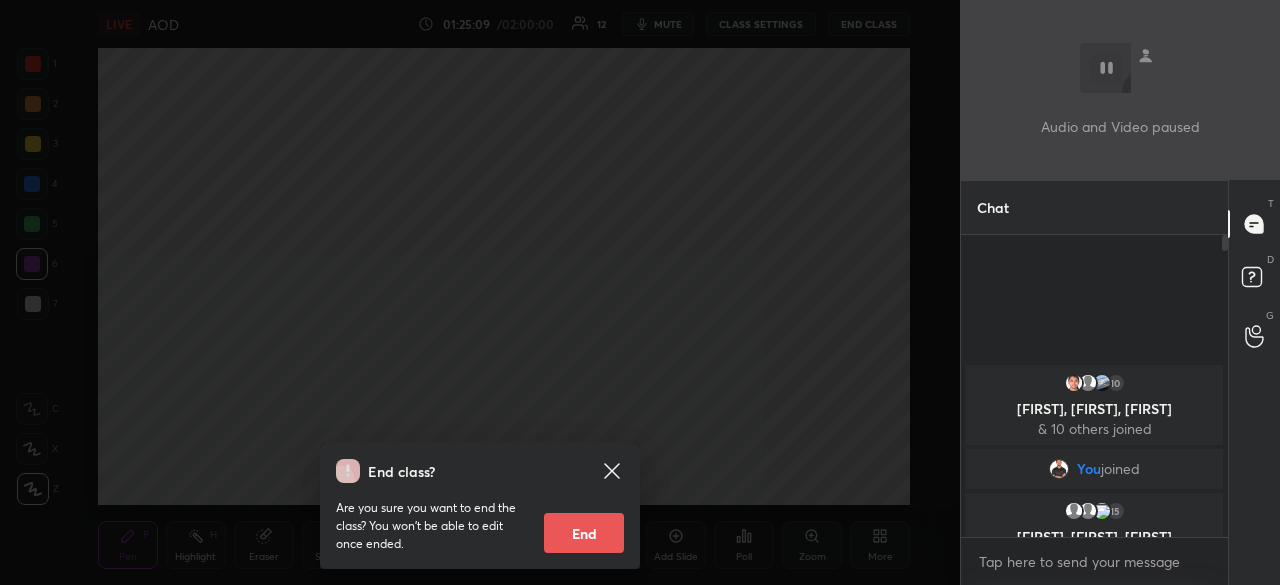 click on "End" at bounding box center [584, 533] 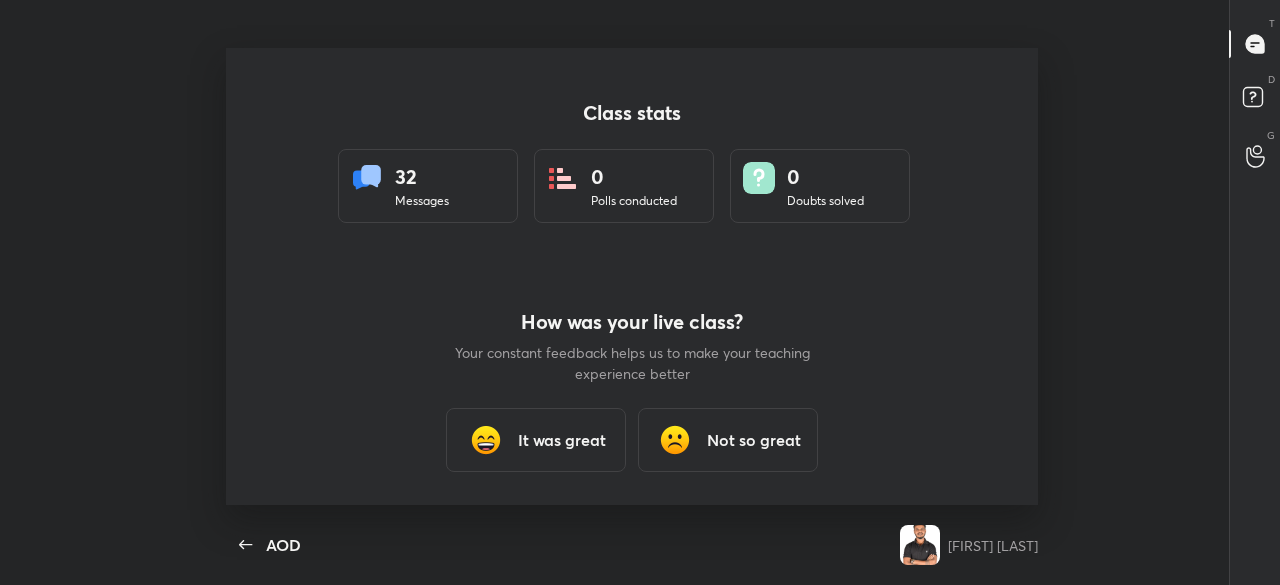 scroll, scrollTop: 99543, scrollLeft: 98796, axis: both 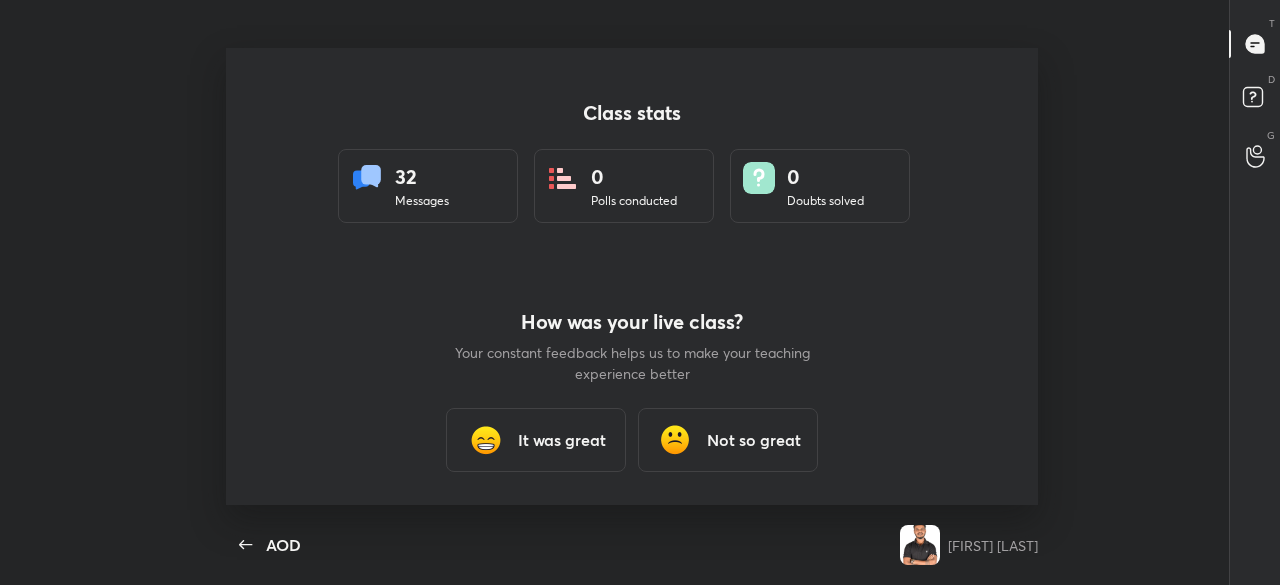 click on "32 Messages" at bounding box center [428, 186] 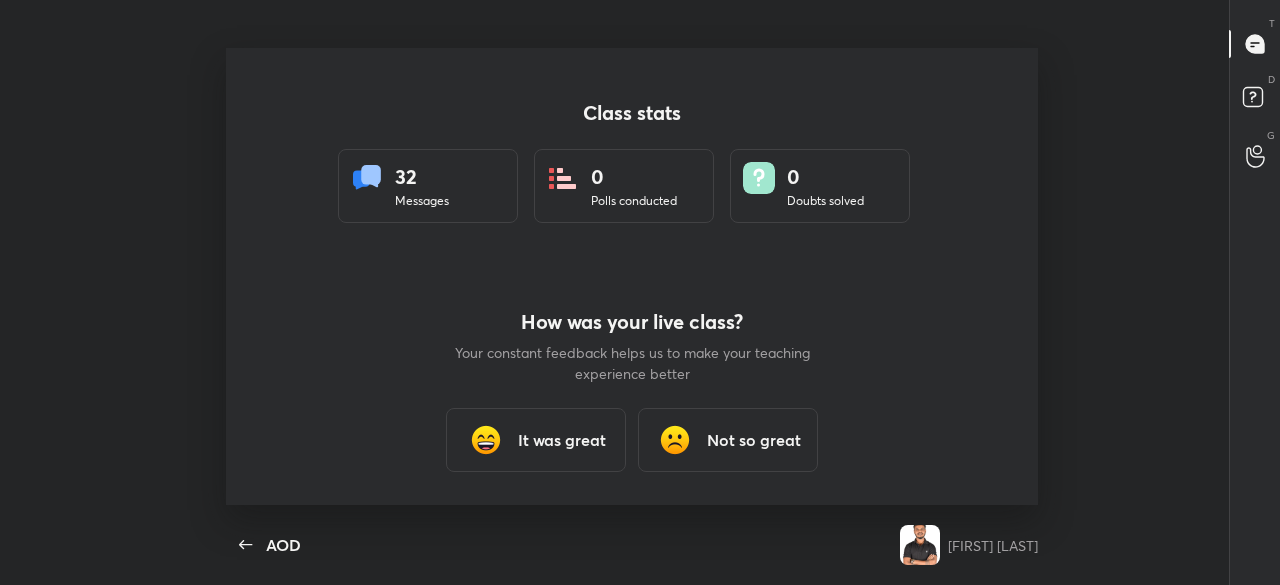 click on "It was great" at bounding box center [562, 440] 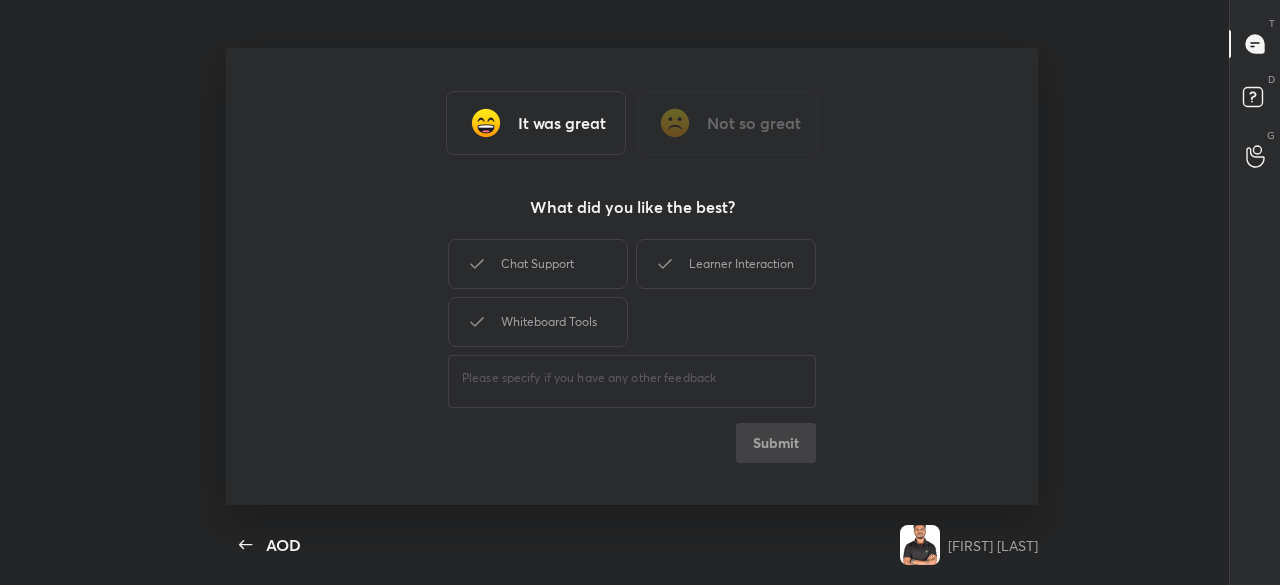 click on "Class stats 32 Messages 0 Polls conducted 0 Doubts solved How was your live class? Your constant feedback helps us to make your teaching experience better It was great Not so great It was great Not so great What did you like the best? Chat Support Learner Interaction Whiteboard Tools ​ Submit Thanks for the feedback!" at bounding box center (632, 276) 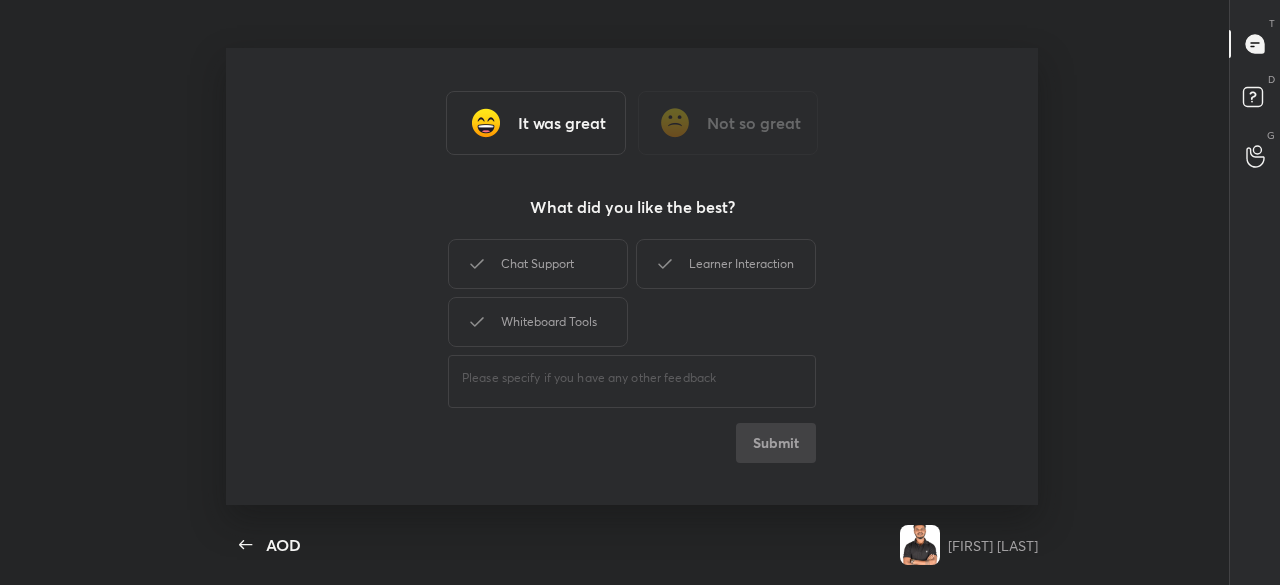 click at bounding box center (486, 123) 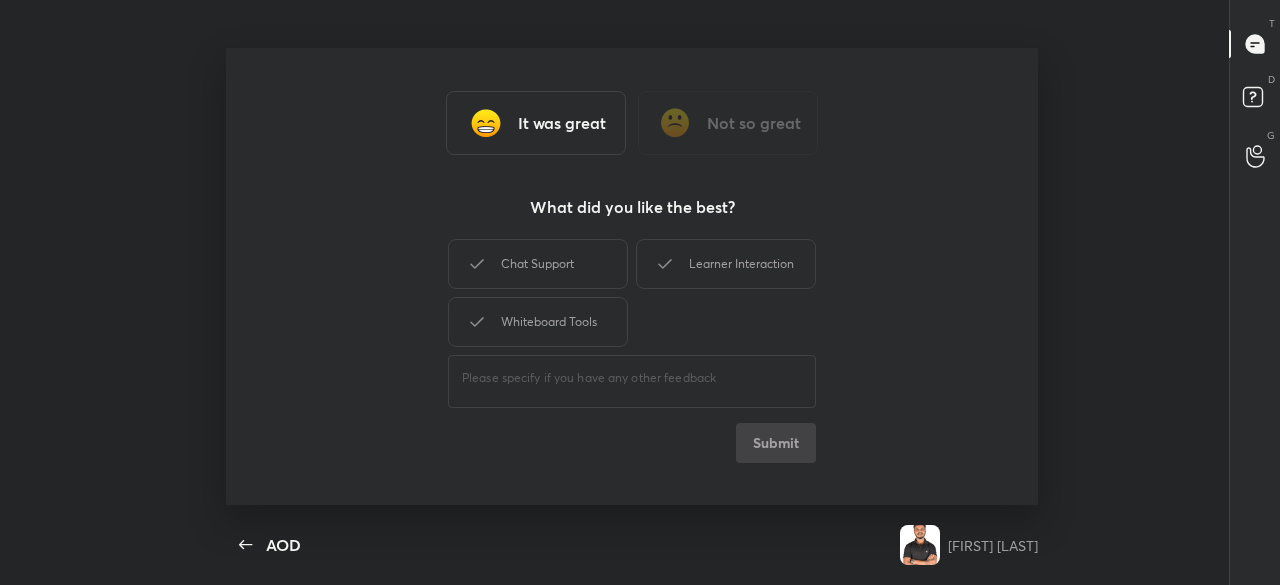 click on "It was great" at bounding box center (536, 123) 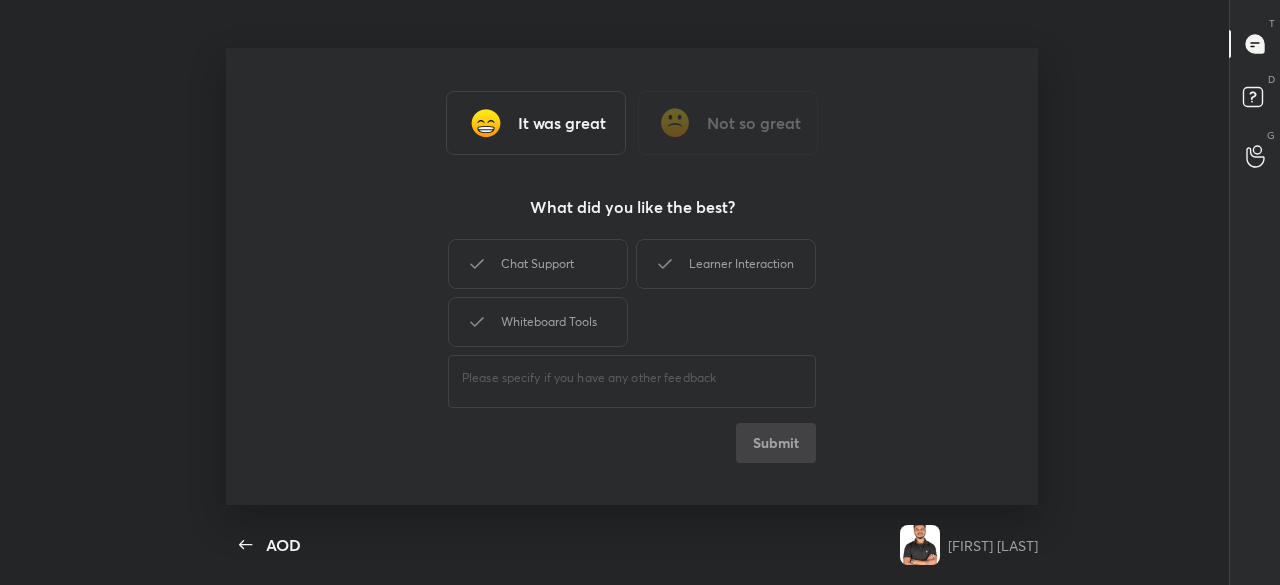 click on "Learner Interaction" at bounding box center (726, 264) 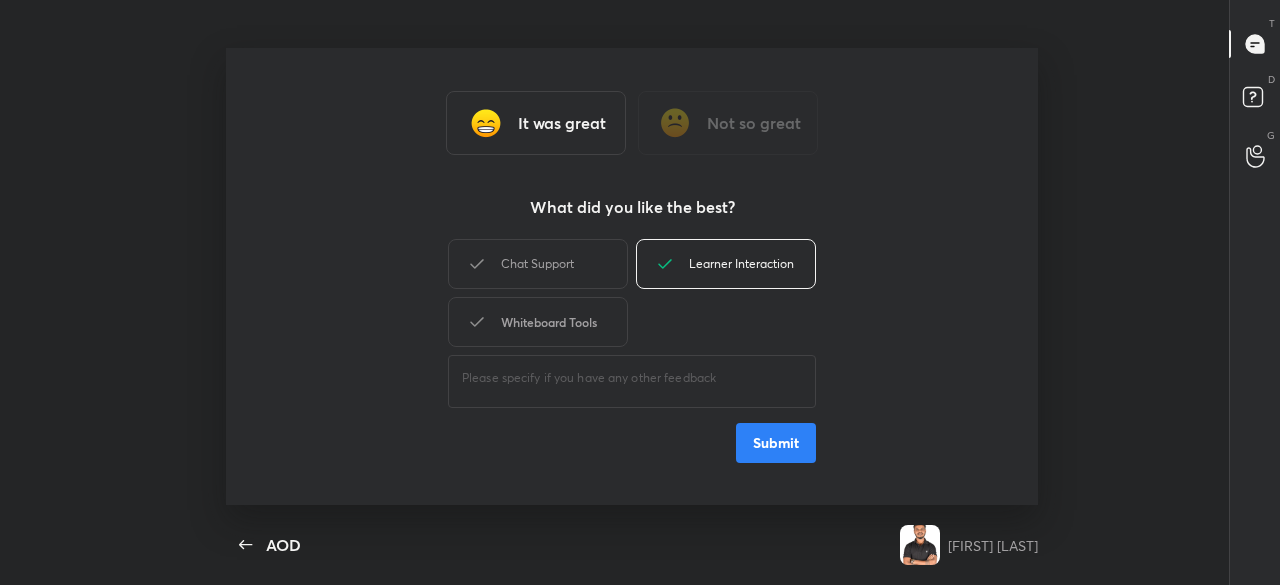 click on "Whiteboard Tools" at bounding box center [538, 322] 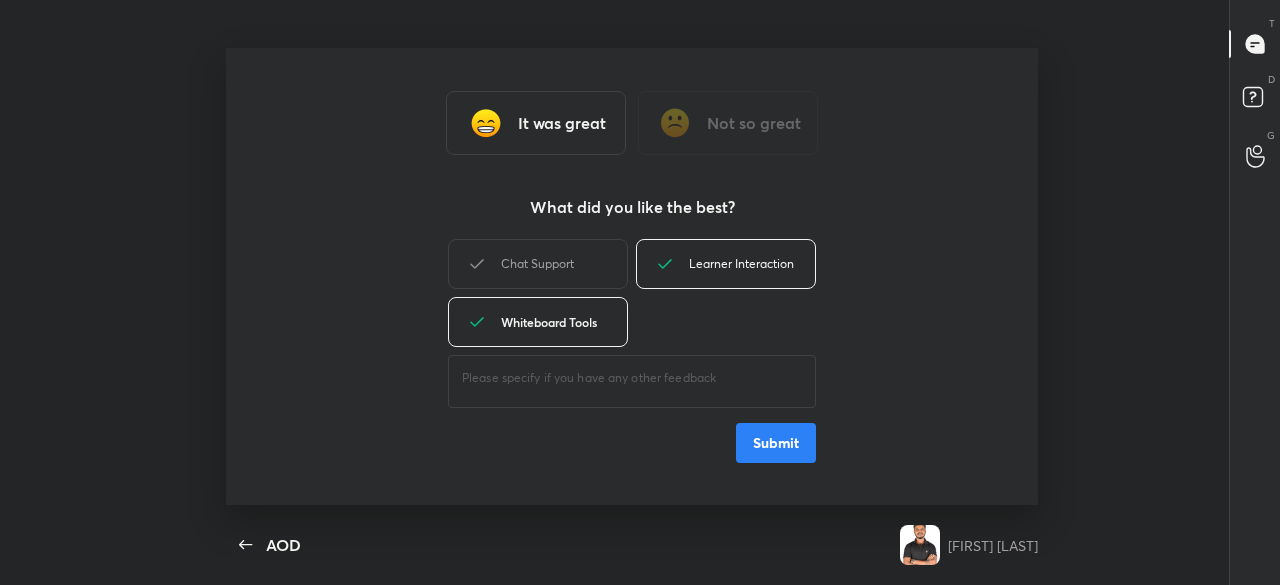 click on "Chat Support" at bounding box center (538, 264) 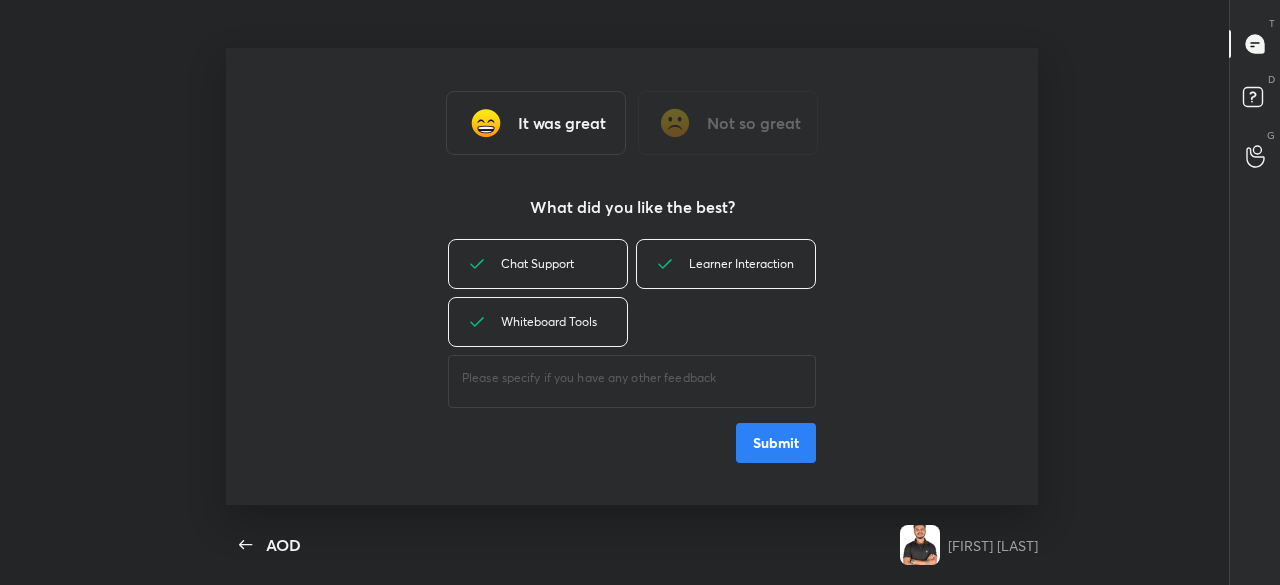 click on "Submit" at bounding box center (776, 443) 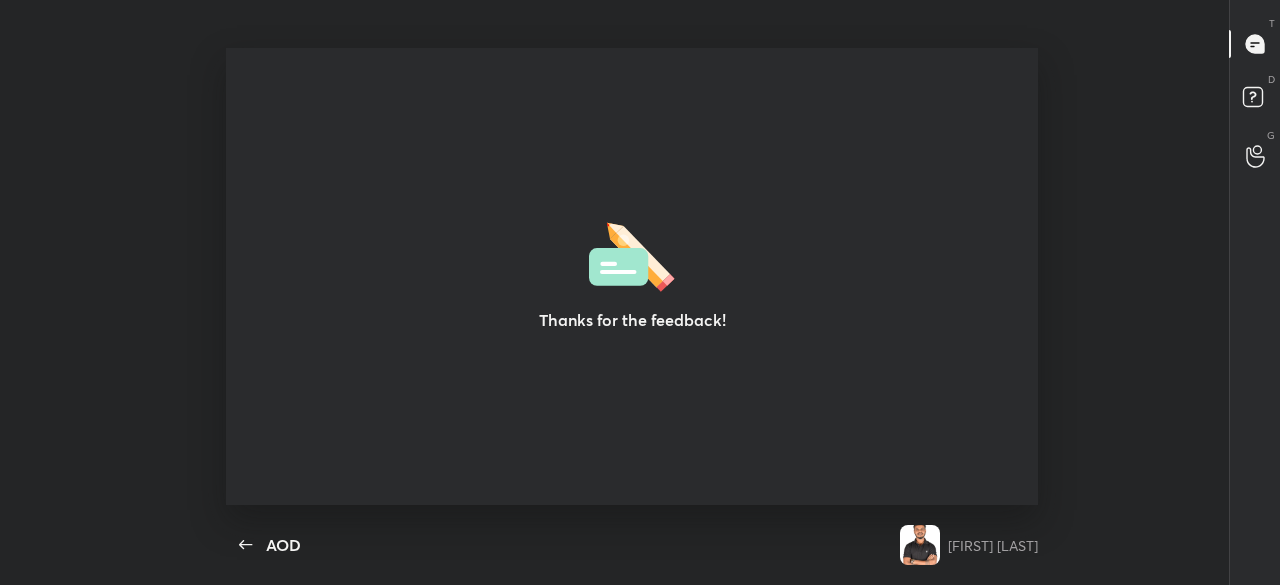 click on "Thanks for the feedback!" at bounding box center [632, 276] 